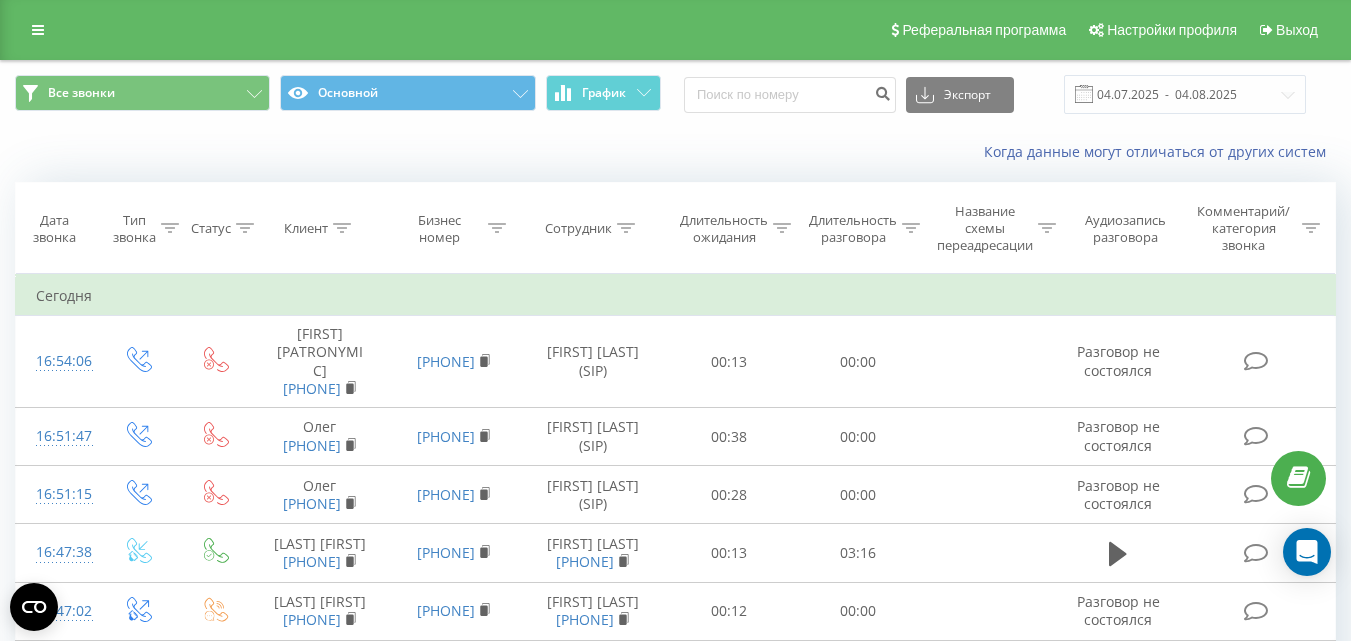 scroll, scrollTop: 0, scrollLeft: 0, axis: both 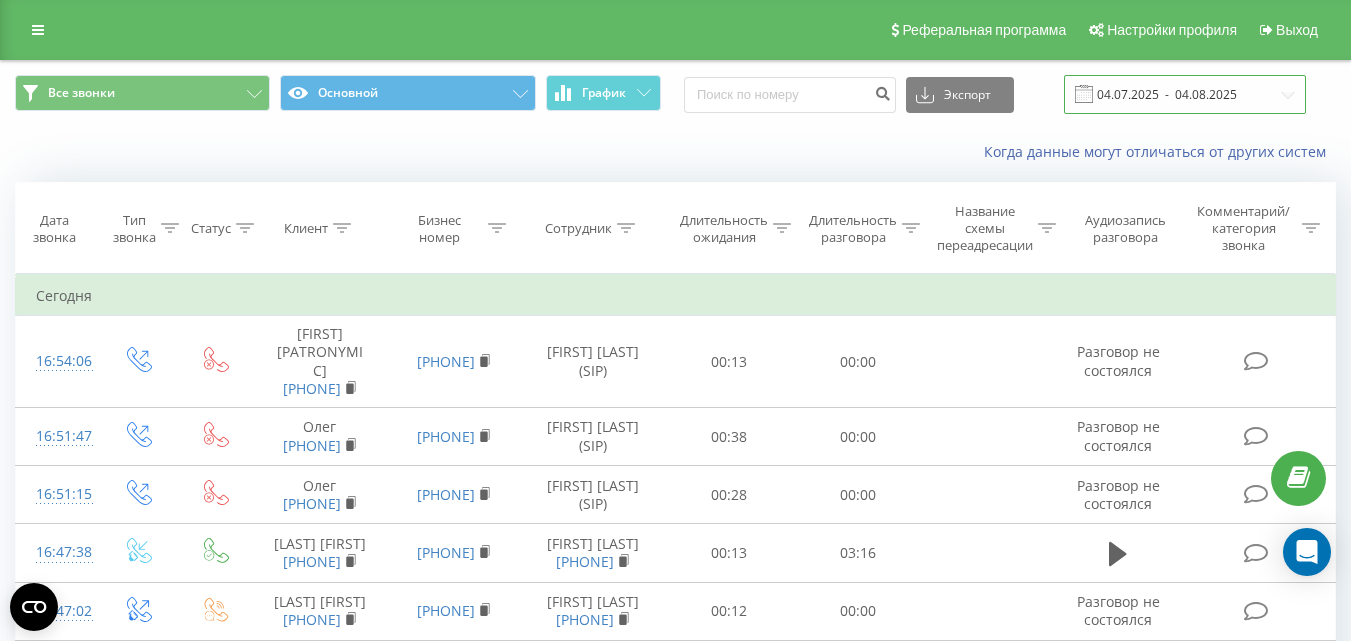 click on "04.07.2025  -  04.08.2025" at bounding box center (1185, 94) 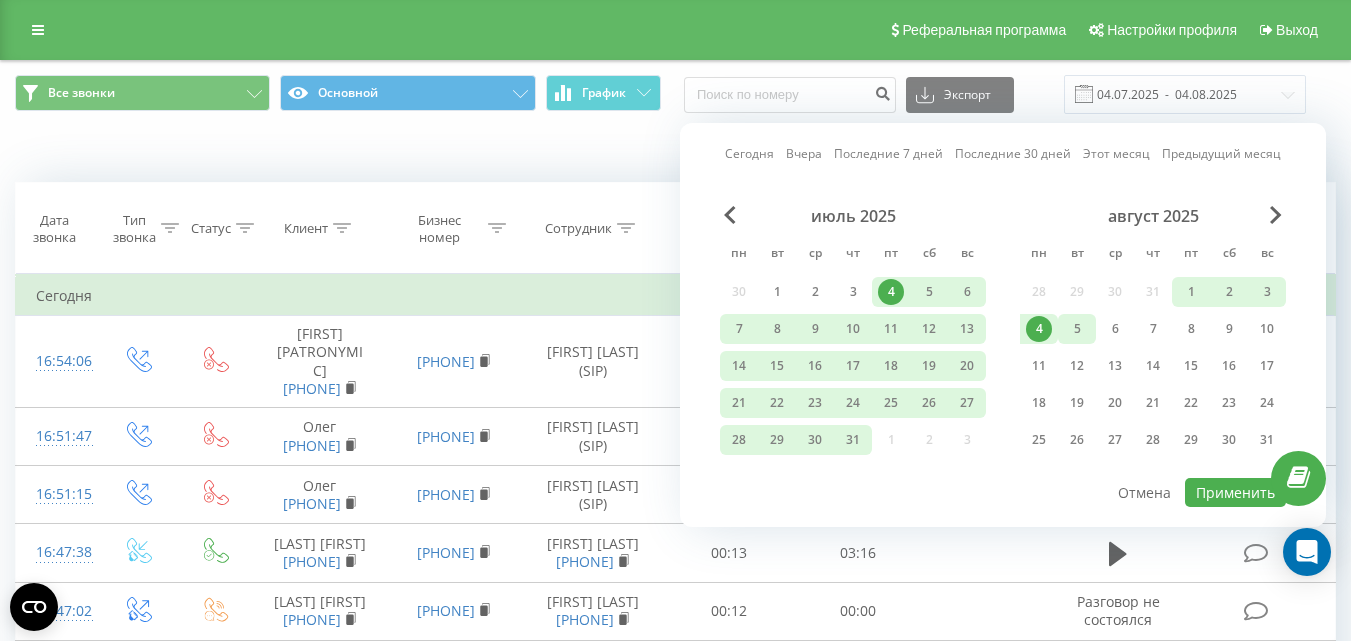 click on "5" at bounding box center (1077, 329) 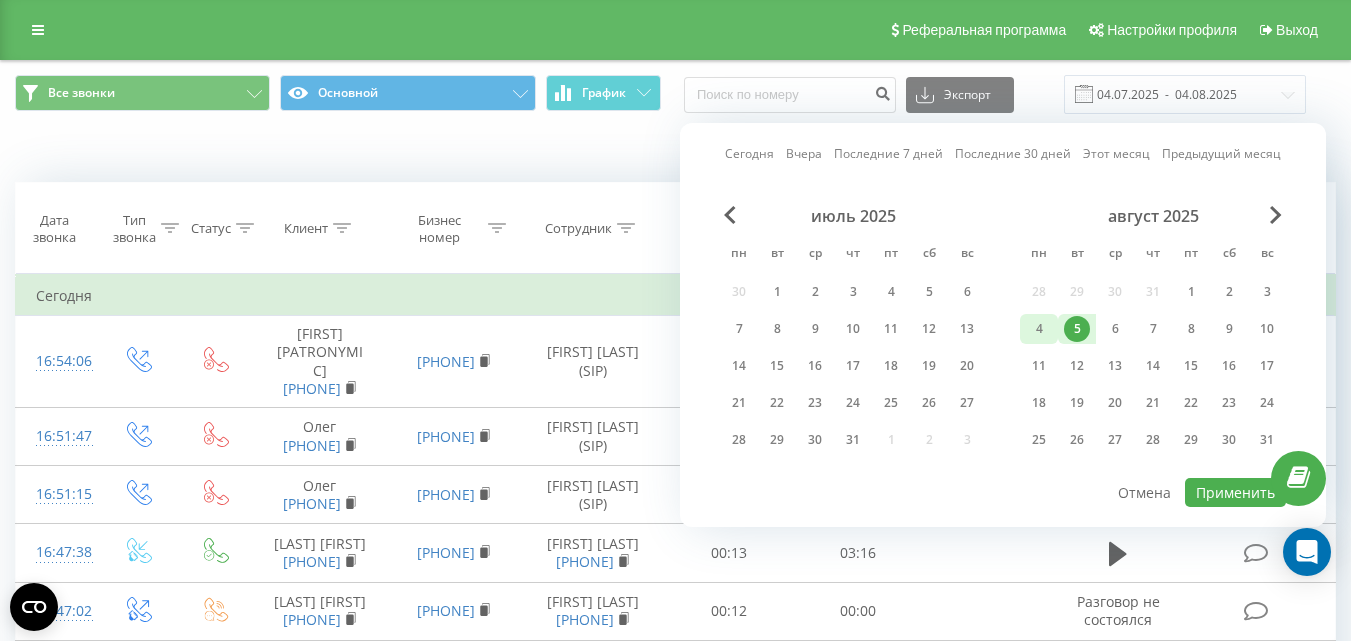 click on "4" at bounding box center (1039, 329) 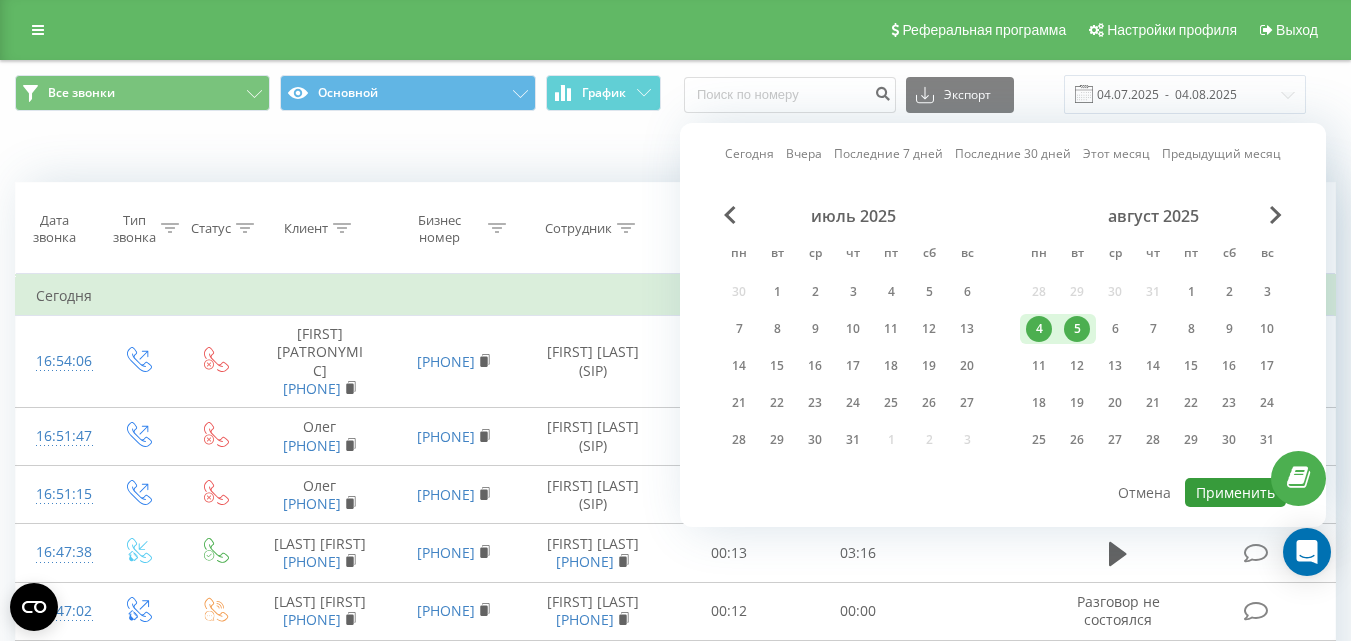 click on "Применить" at bounding box center (1235, 492) 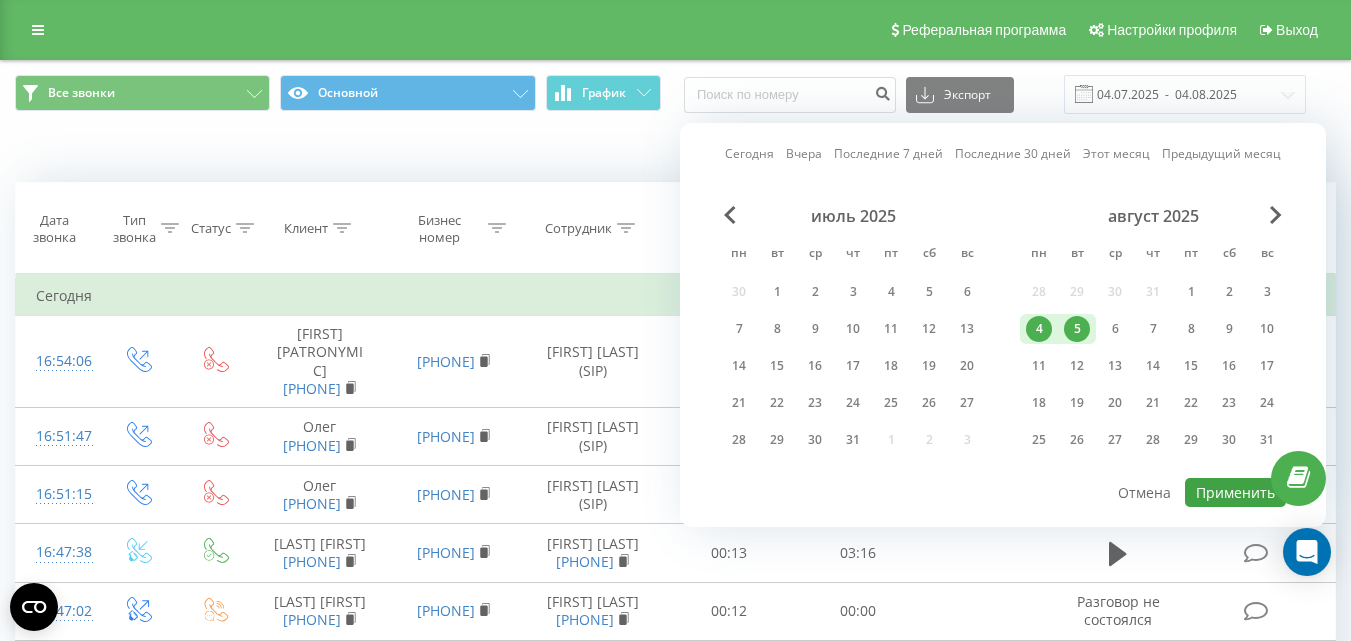 type on "04.08.2025  -  05.08.2025" 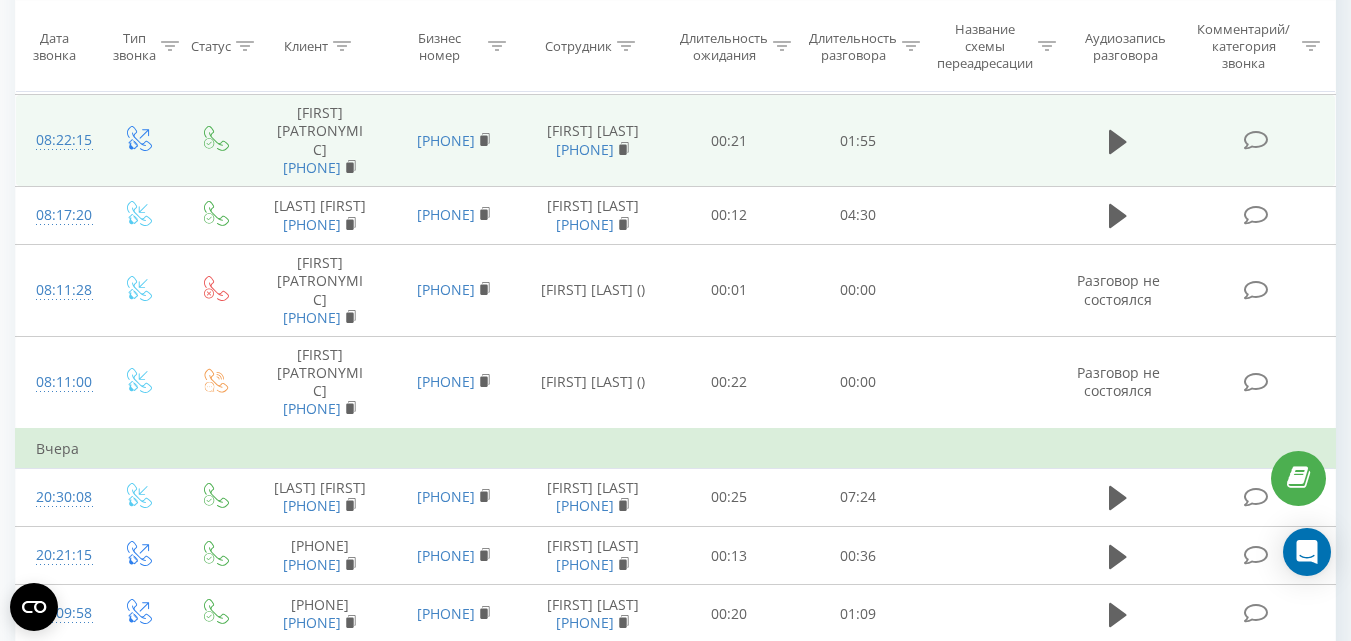 scroll, scrollTop: 400, scrollLeft: 0, axis: vertical 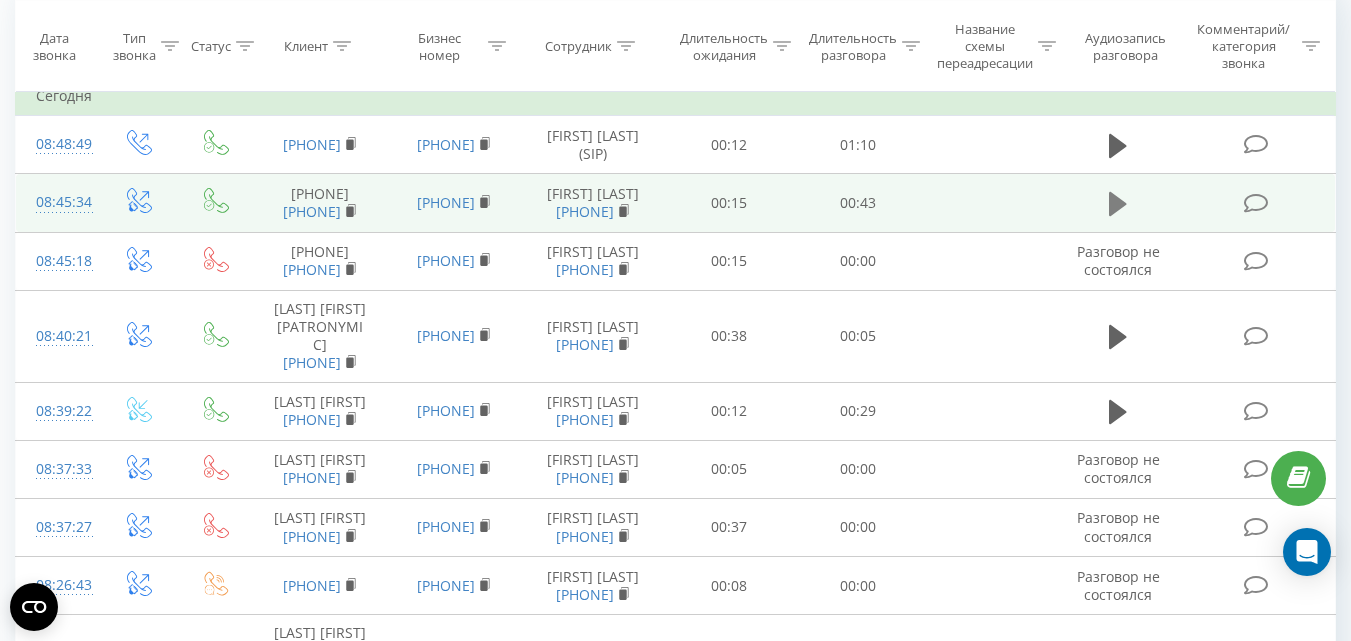 click 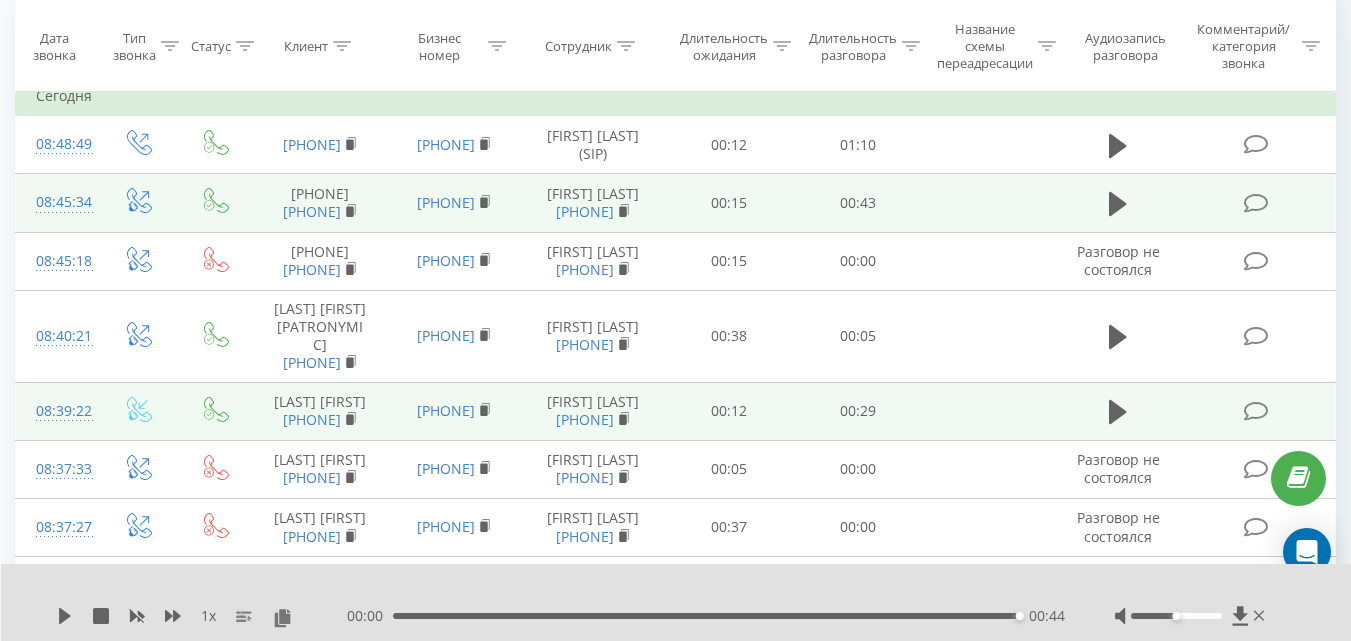 scroll, scrollTop: 300, scrollLeft: 0, axis: vertical 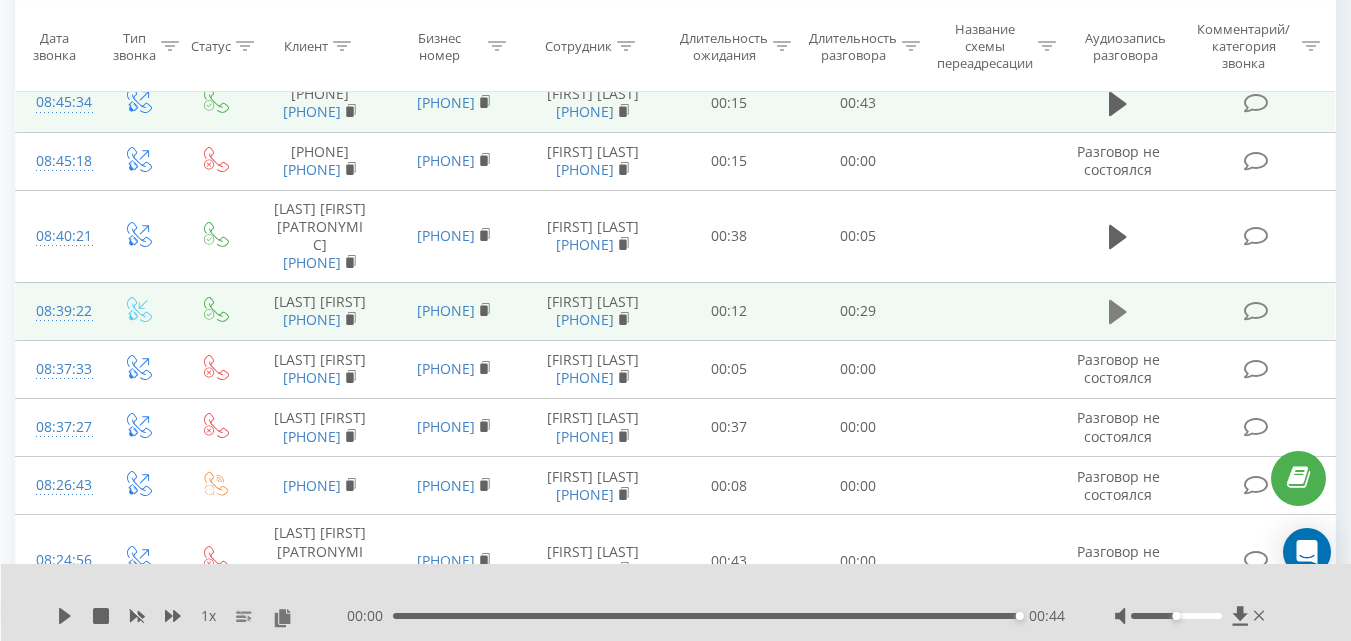 click 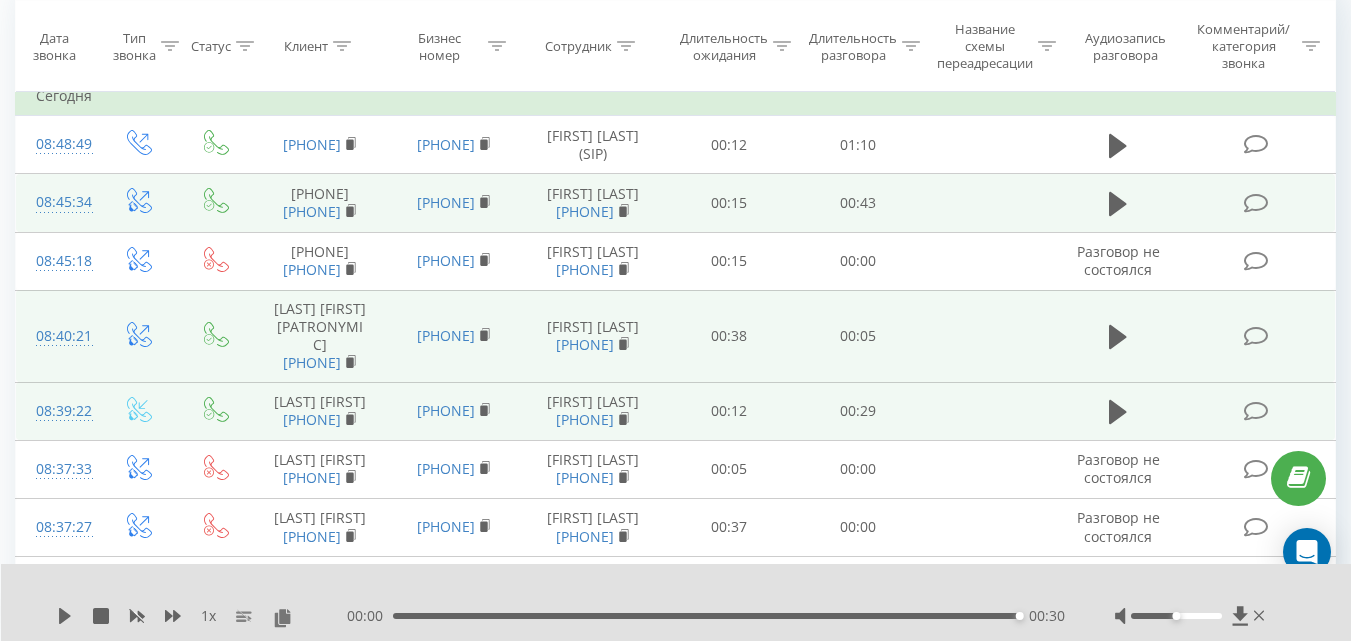 scroll, scrollTop: 100, scrollLeft: 0, axis: vertical 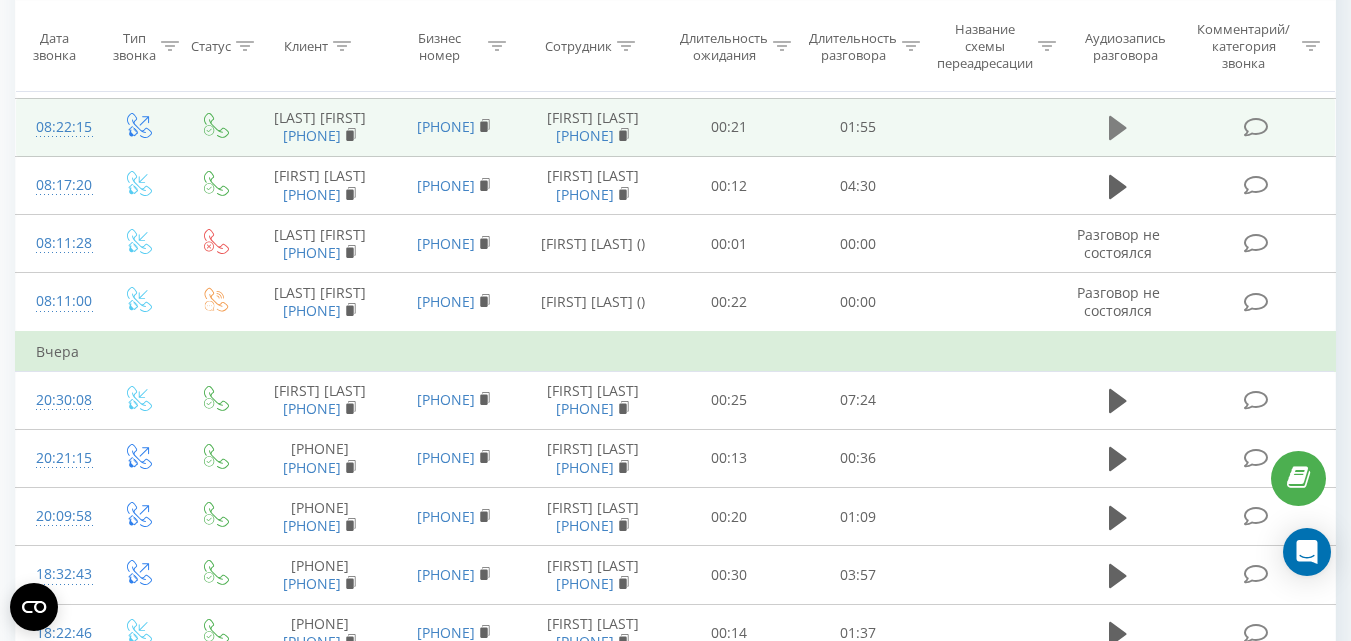 click 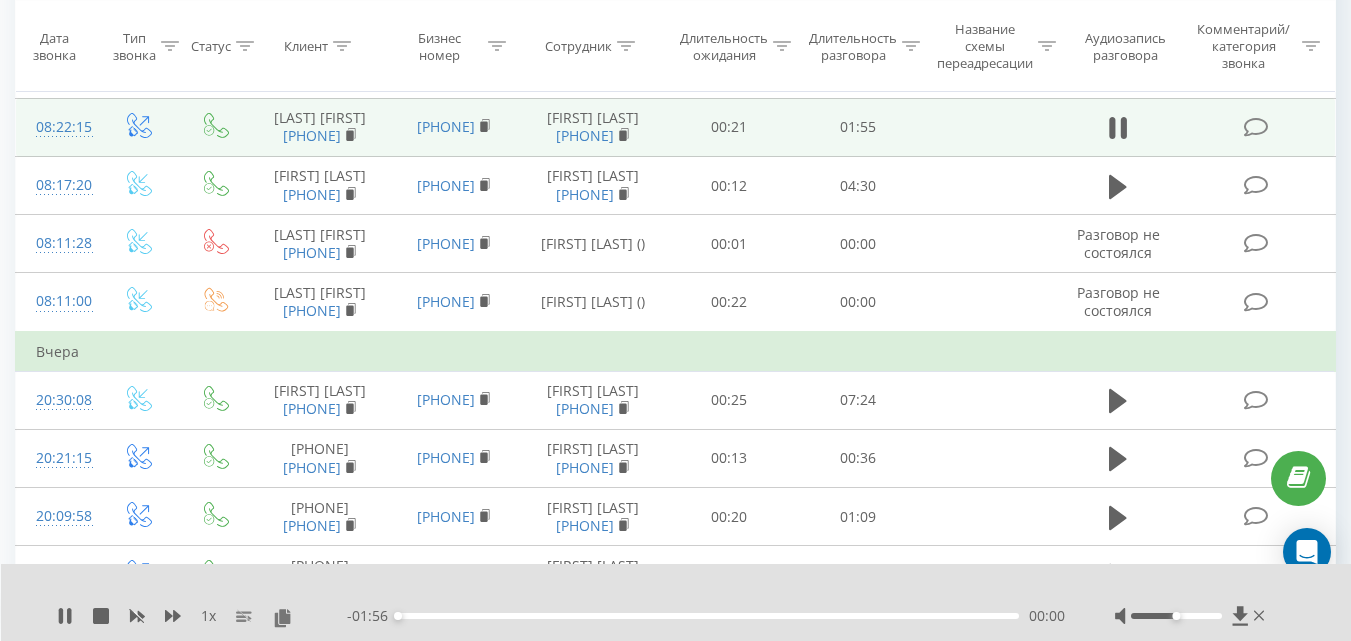scroll, scrollTop: 1000, scrollLeft: 0, axis: vertical 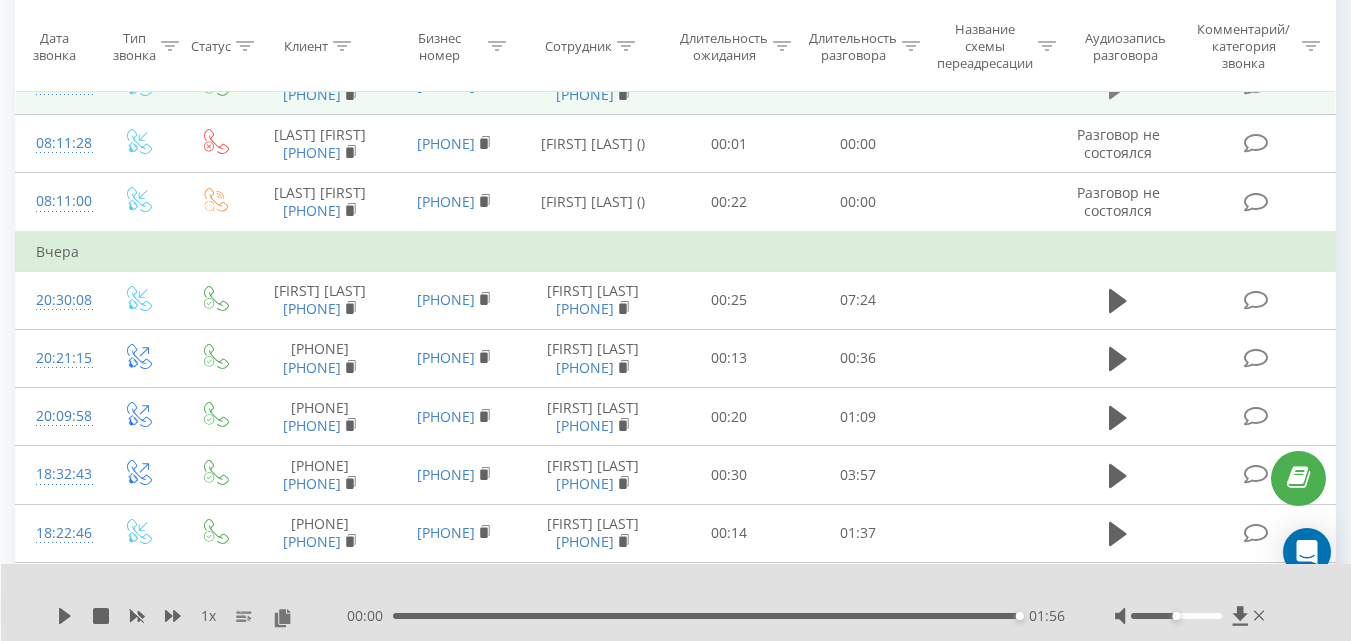 click 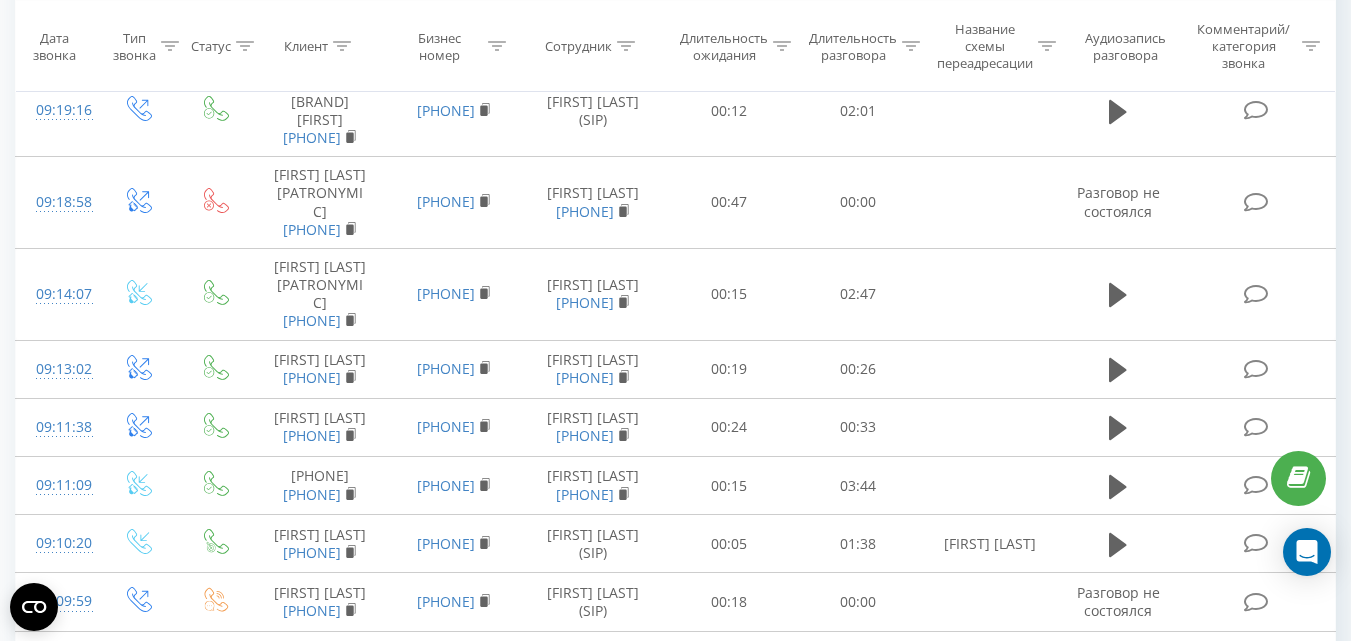 scroll, scrollTop: 400, scrollLeft: 0, axis: vertical 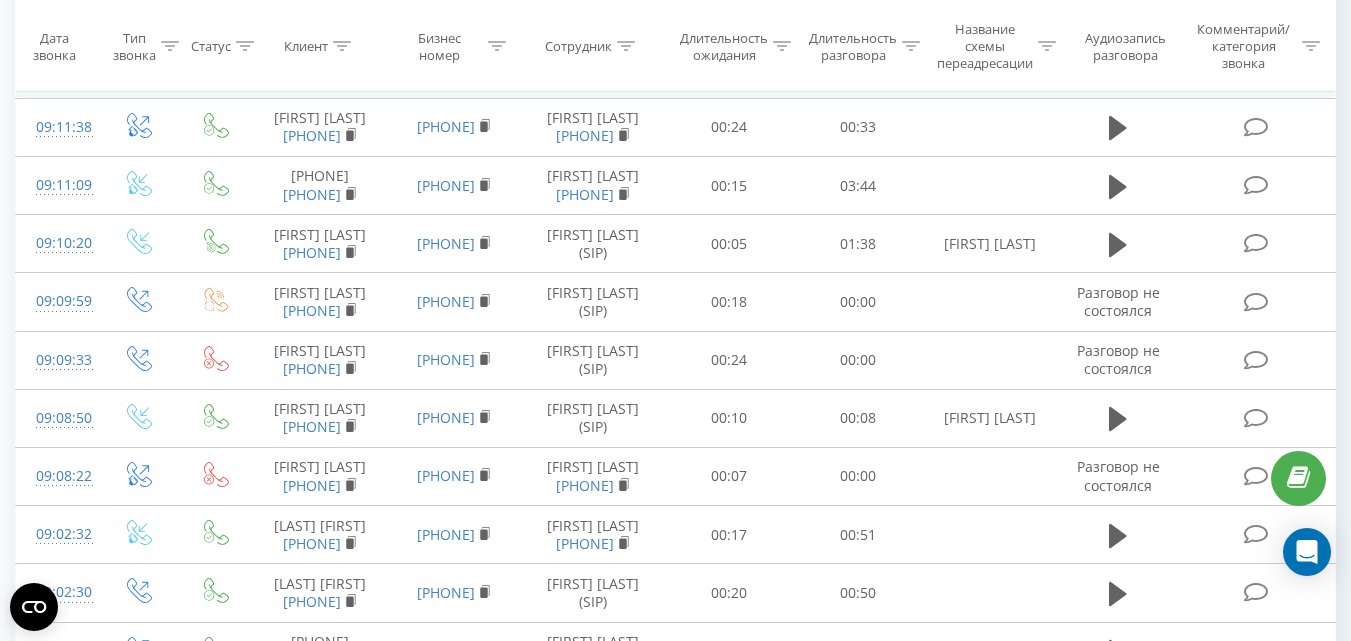 click 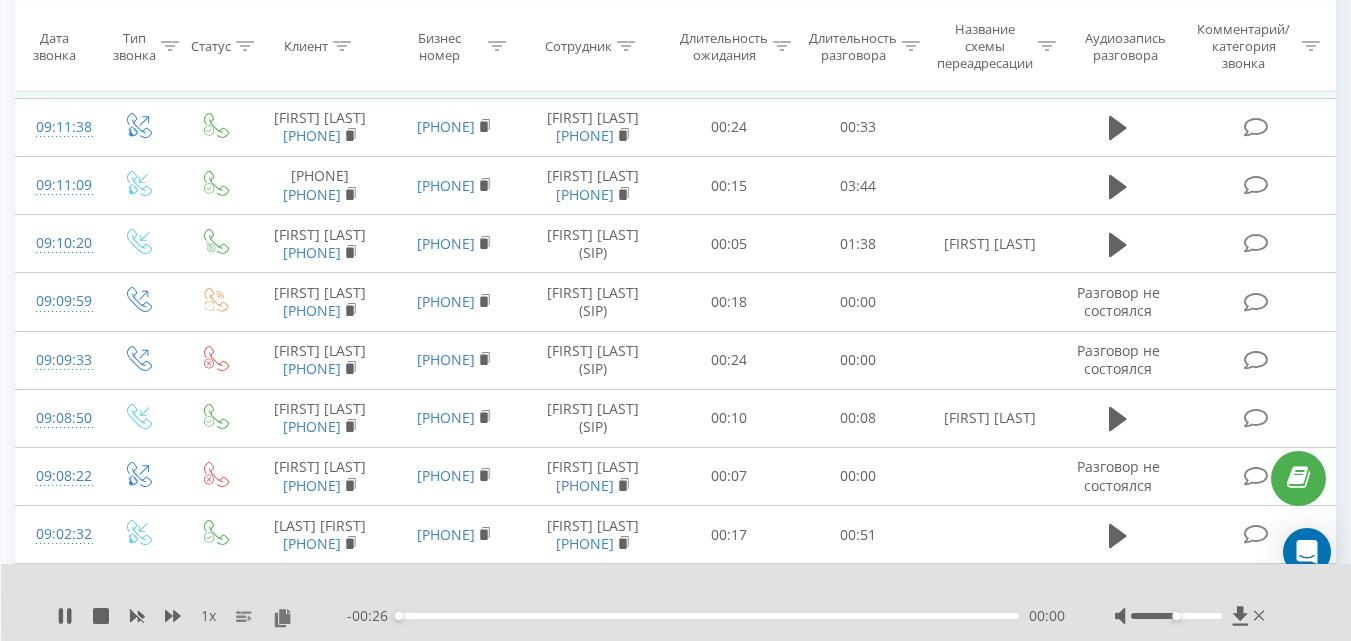 scroll, scrollTop: 1000, scrollLeft: 0, axis: vertical 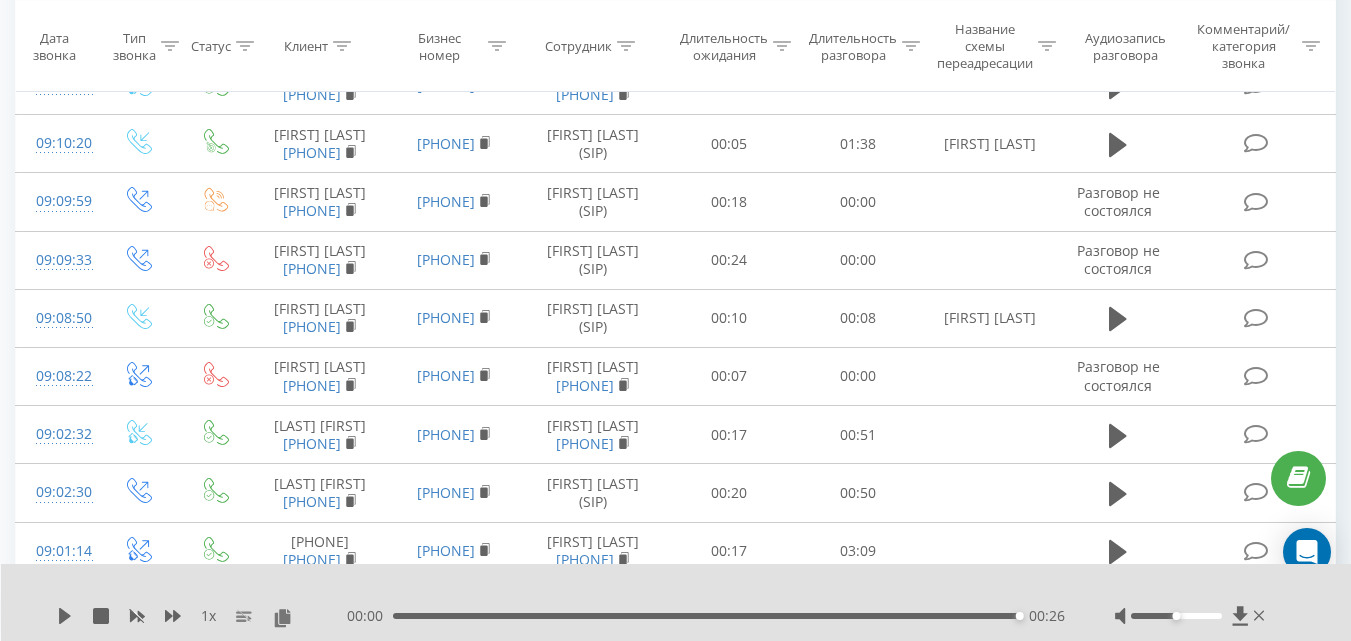 click 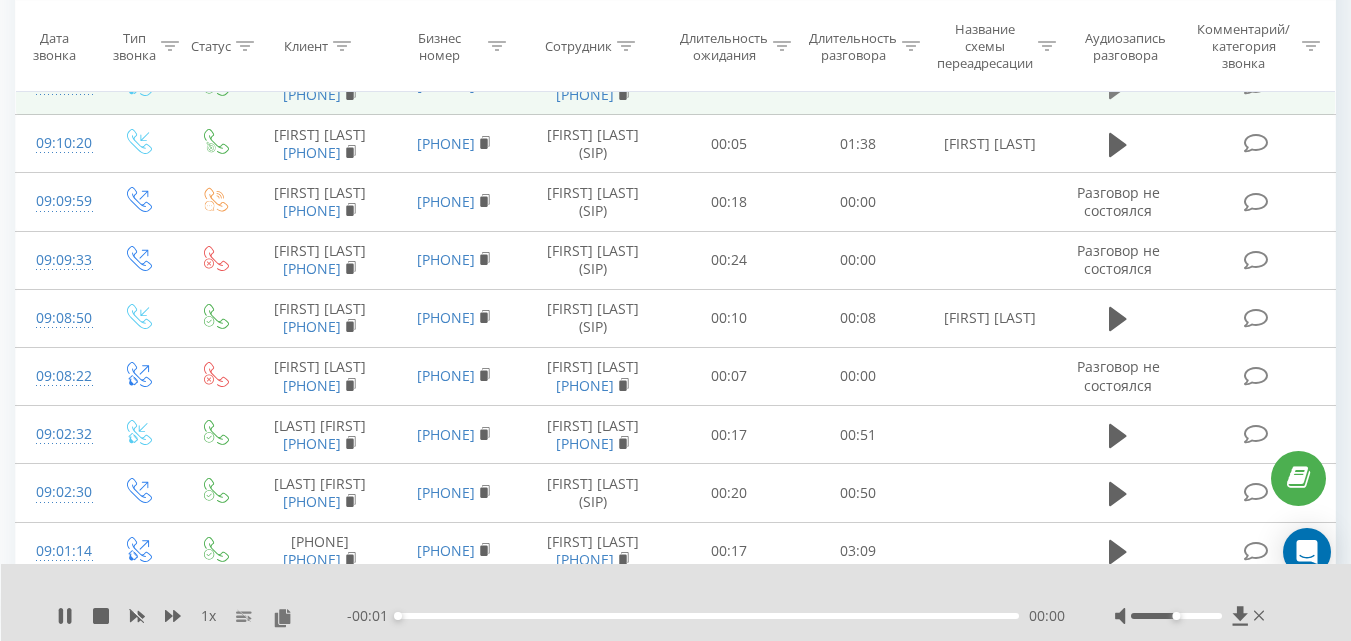 click at bounding box center [1118, 87] 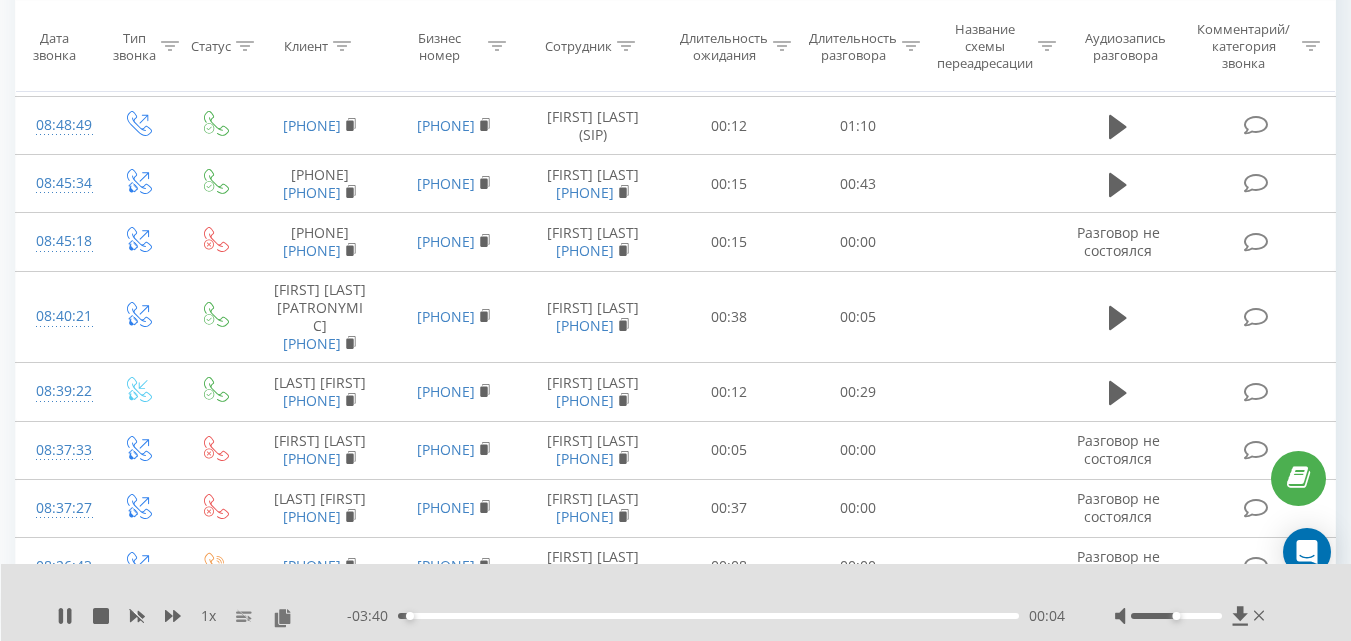 scroll, scrollTop: 1300, scrollLeft: 0, axis: vertical 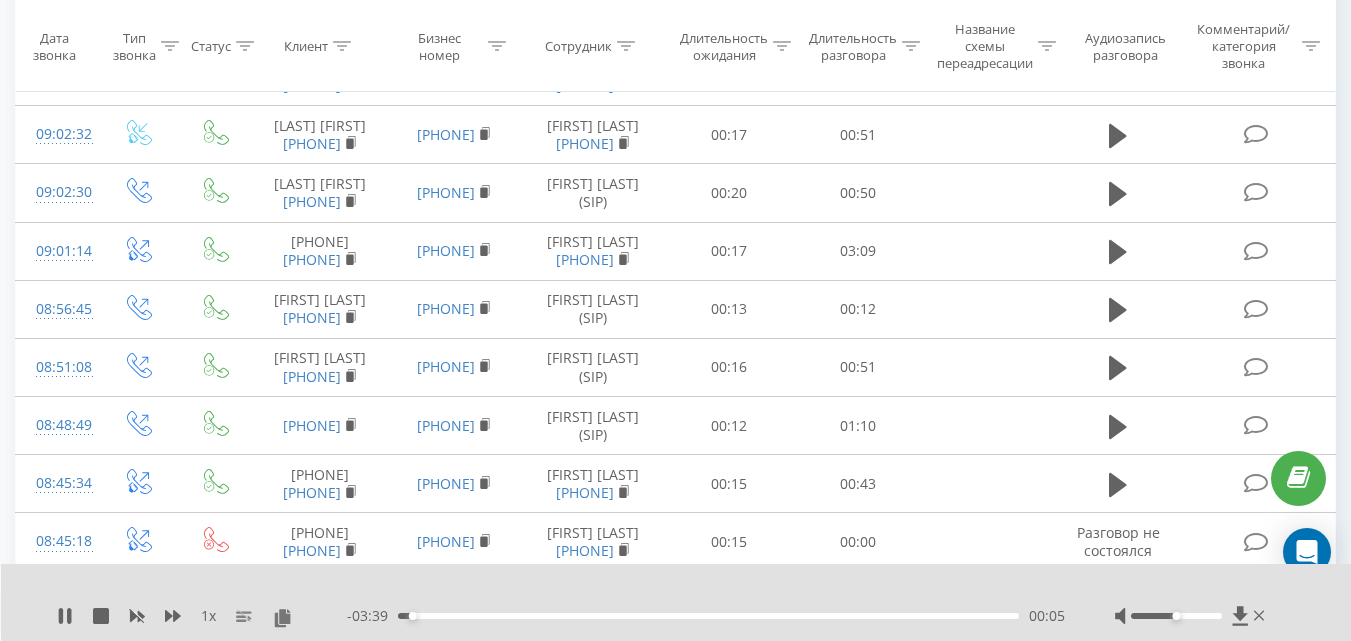 click at bounding box center (1118, -213) 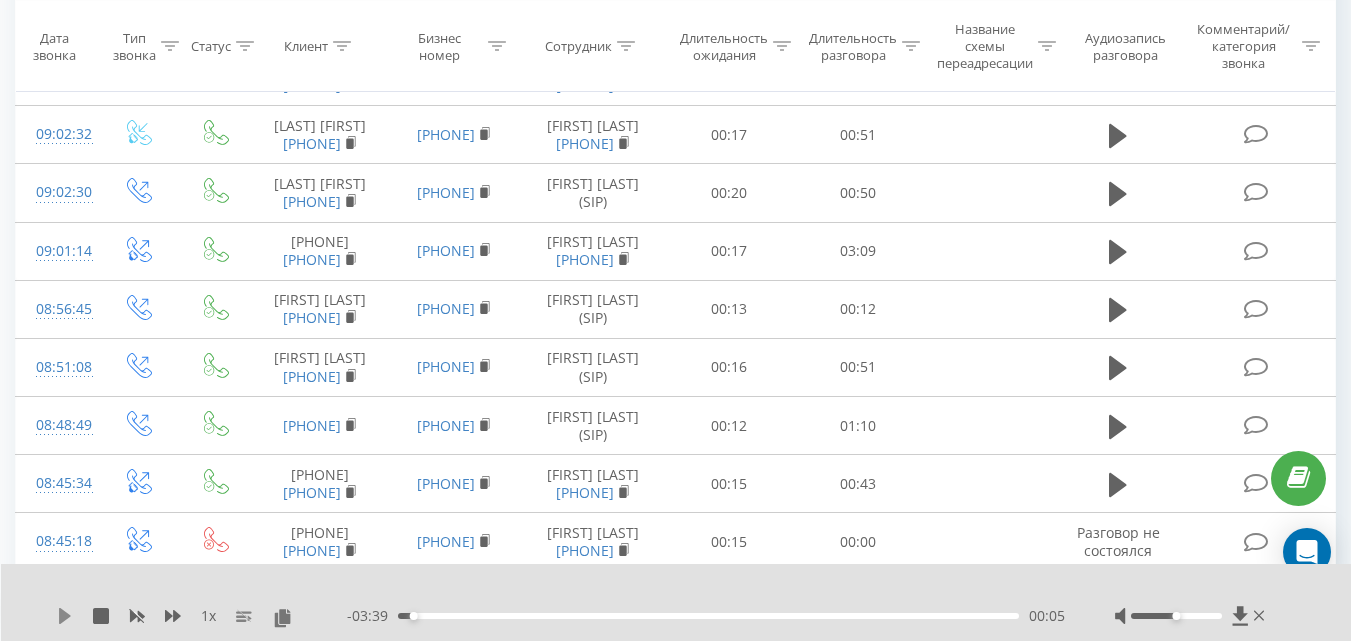 click 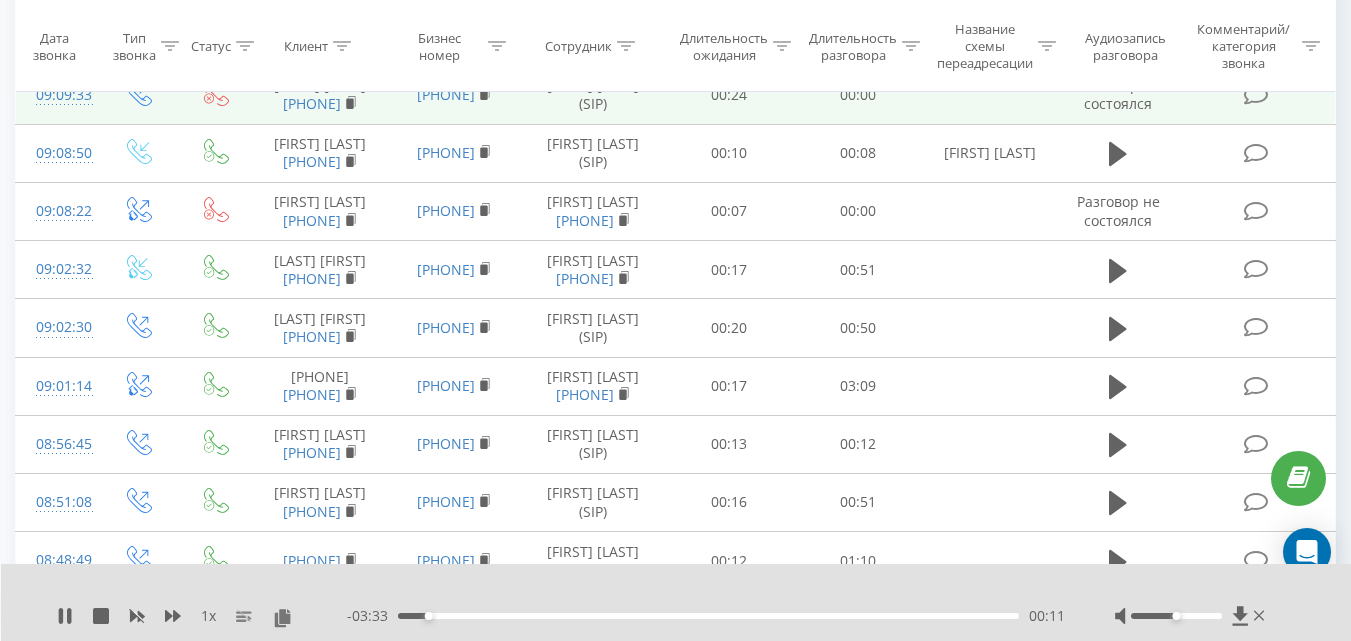 scroll, scrollTop: 1100, scrollLeft: 0, axis: vertical 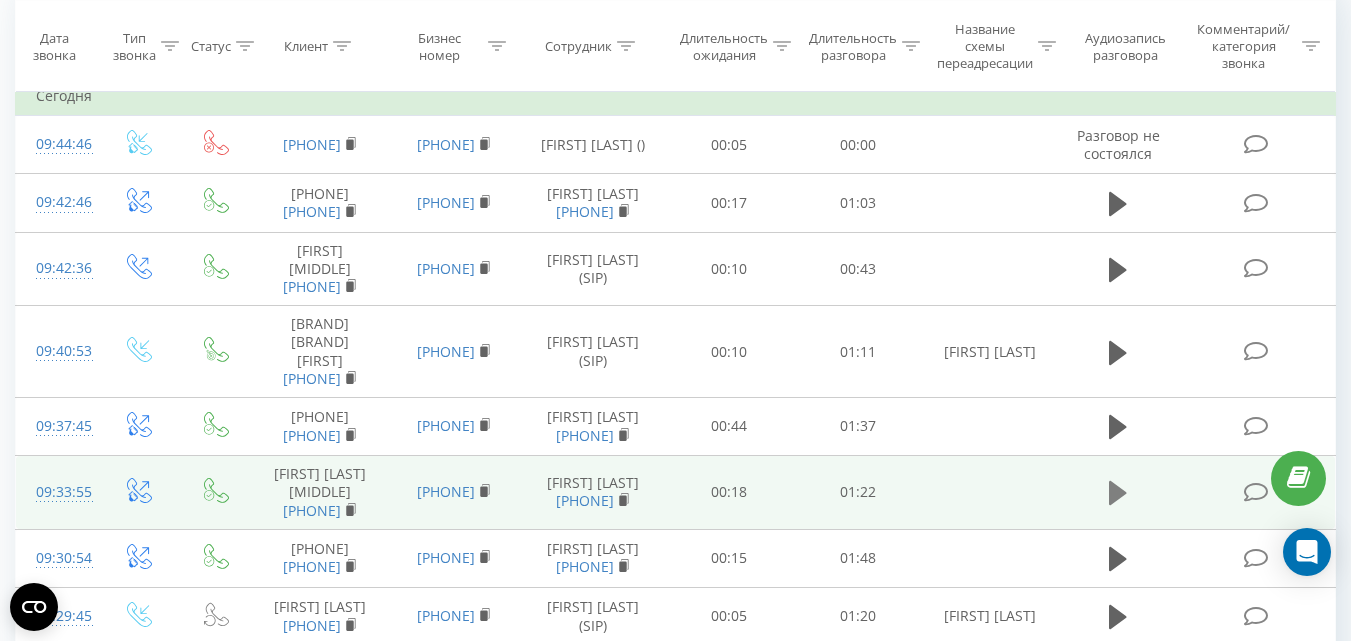 click 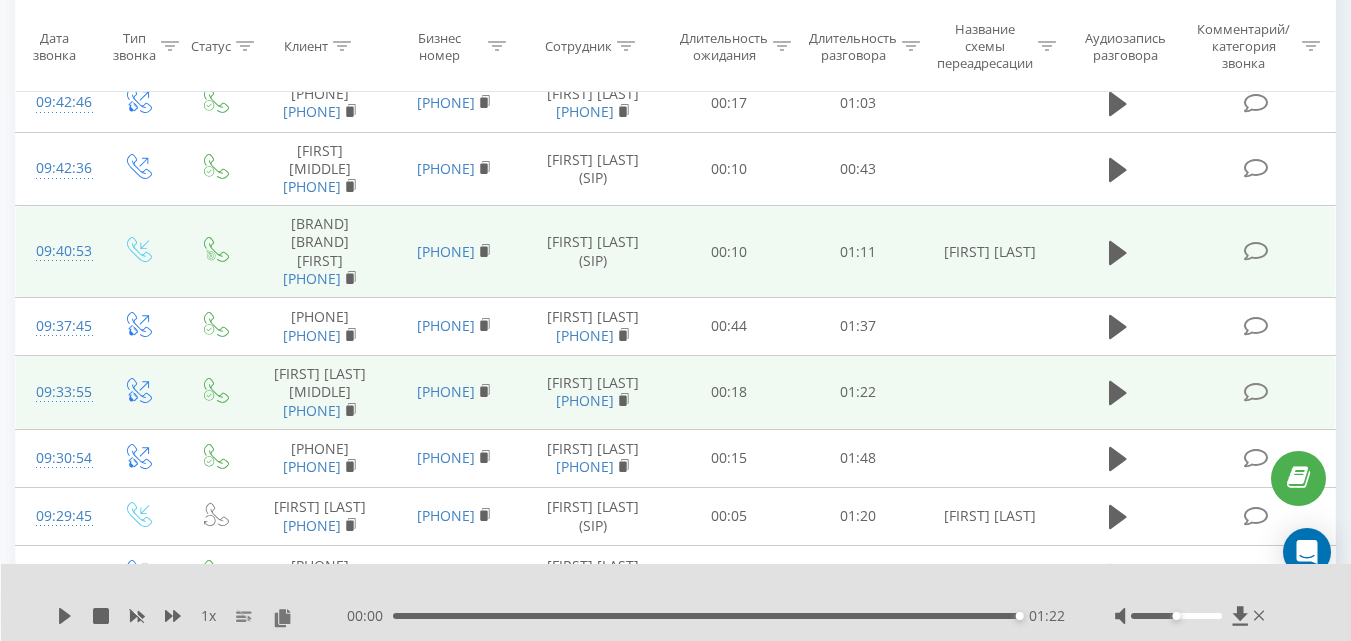 scroll, scrollTop: 100, scrollLeft: 0, axis: vertical 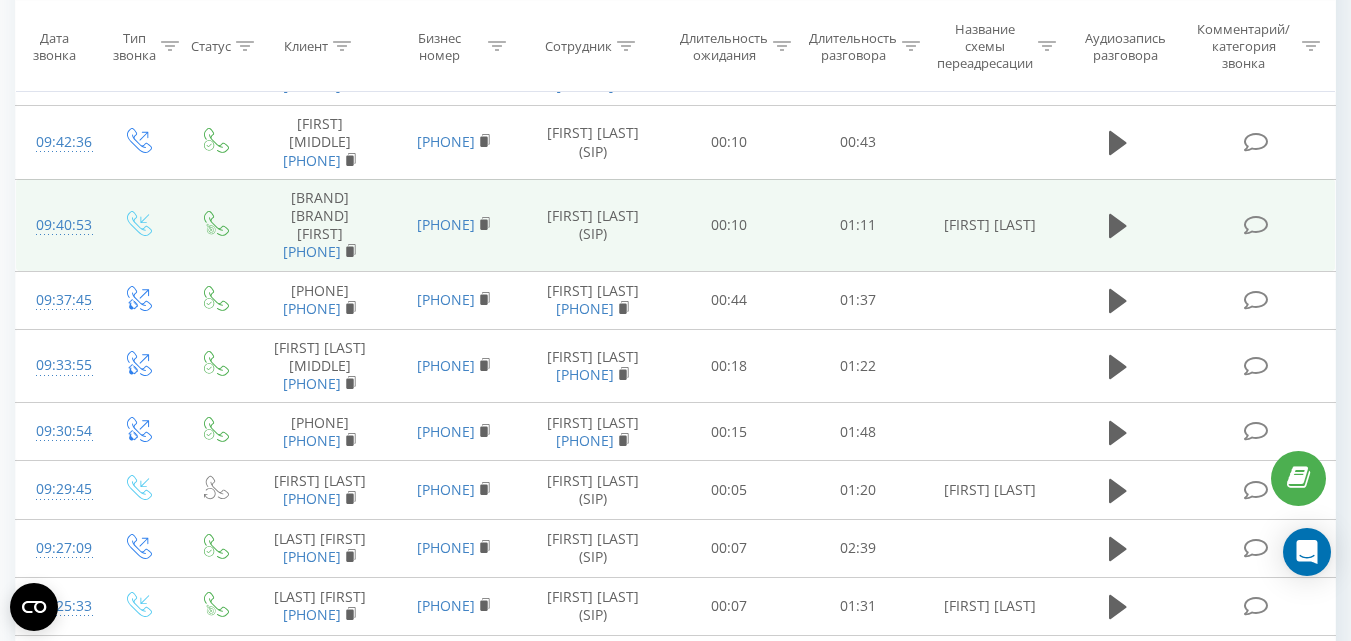 click at bounding box center [1119, 225] 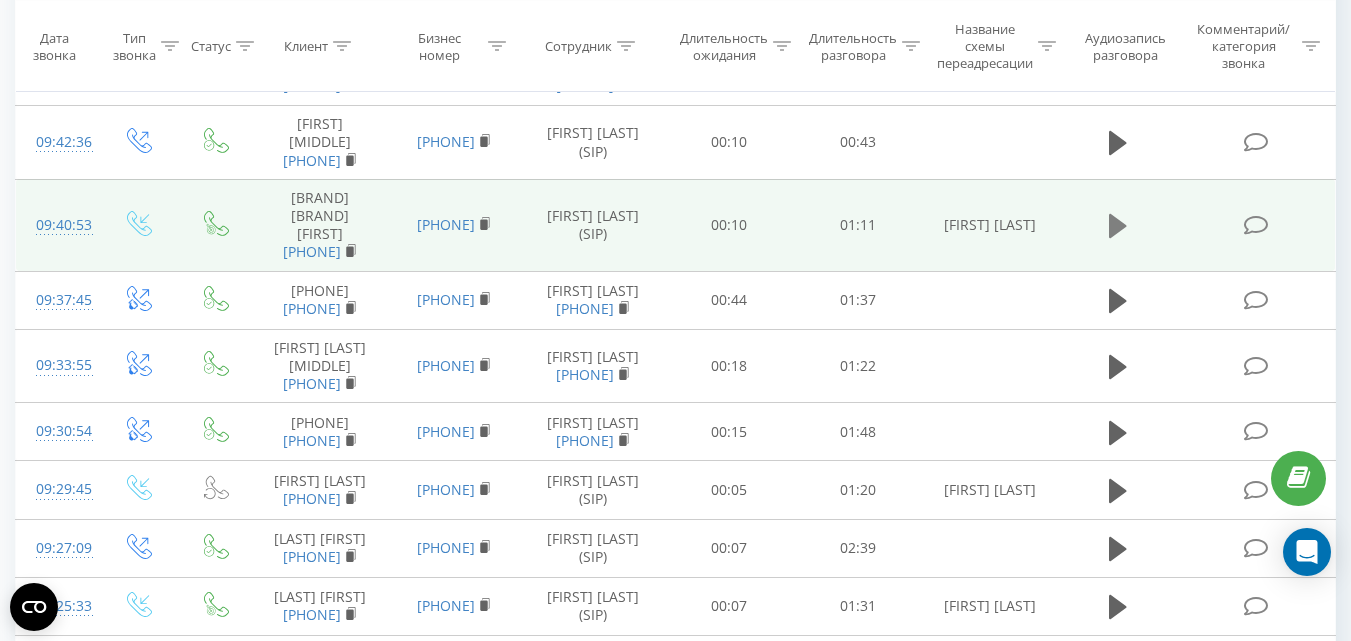 click 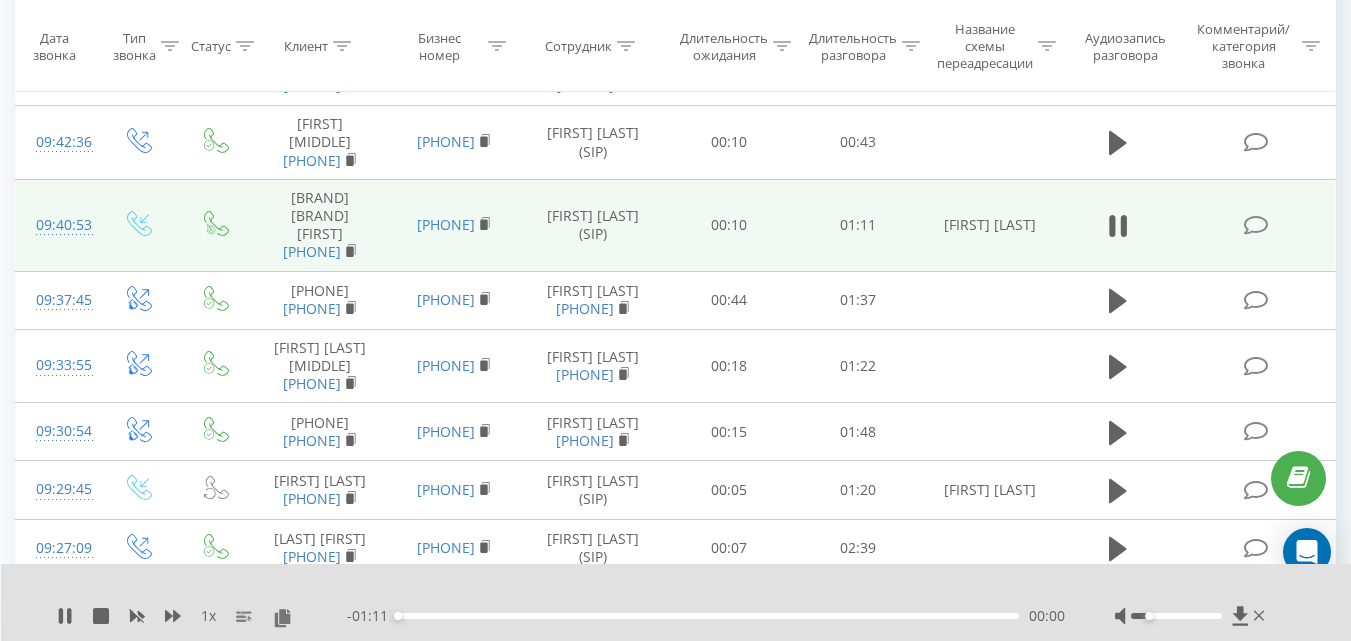 drag, startPoint x: 1173, startPoint y: 618, endPoint x: 1152, endPoint y: 619, distance: 21.023796 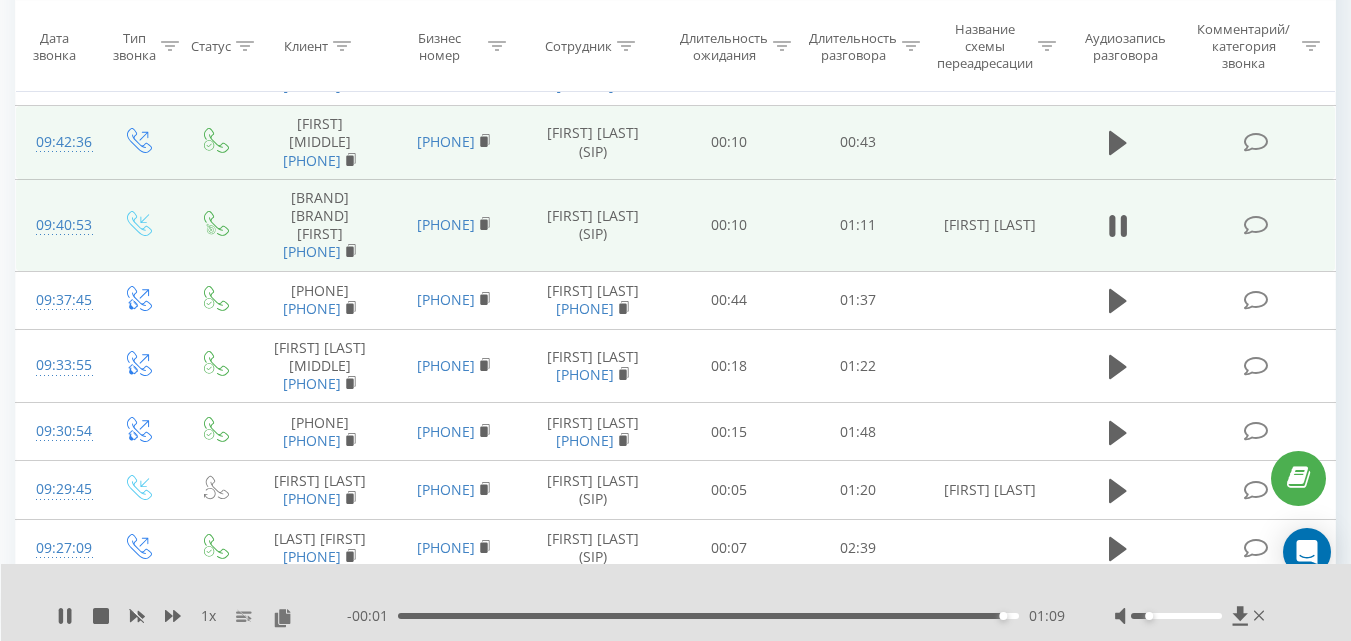 scroll, scrollTop: 600, scrollLeft: 0, axis: vertical 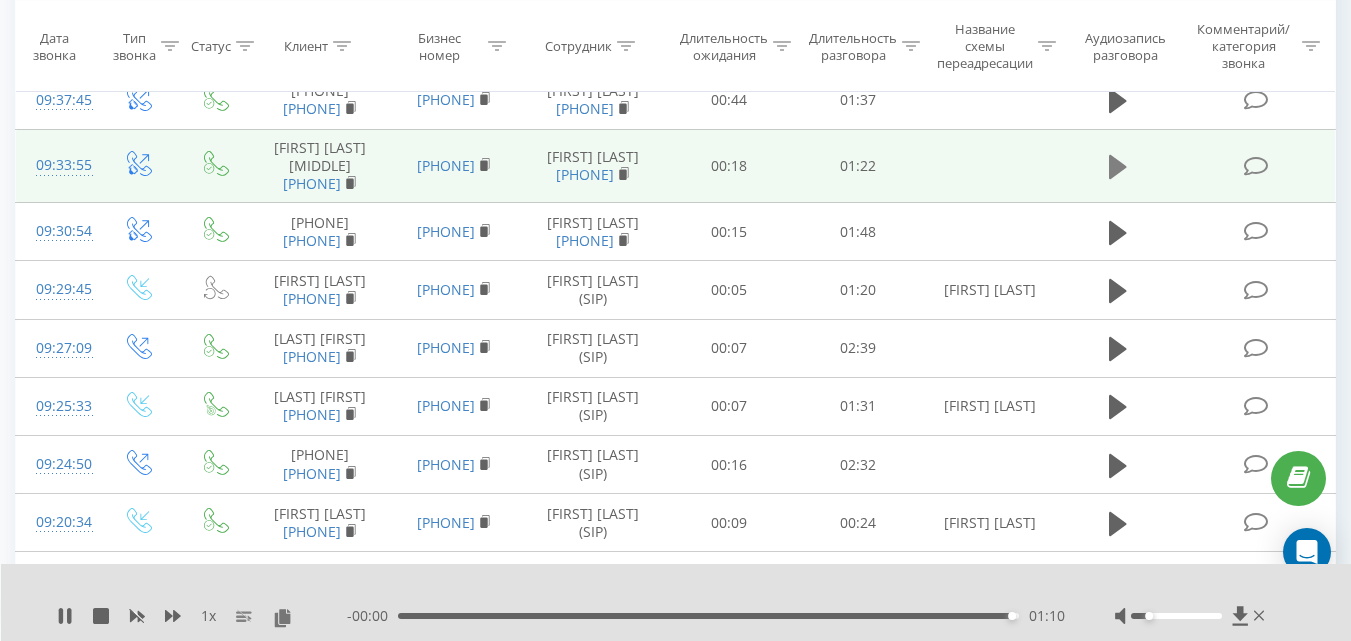 click 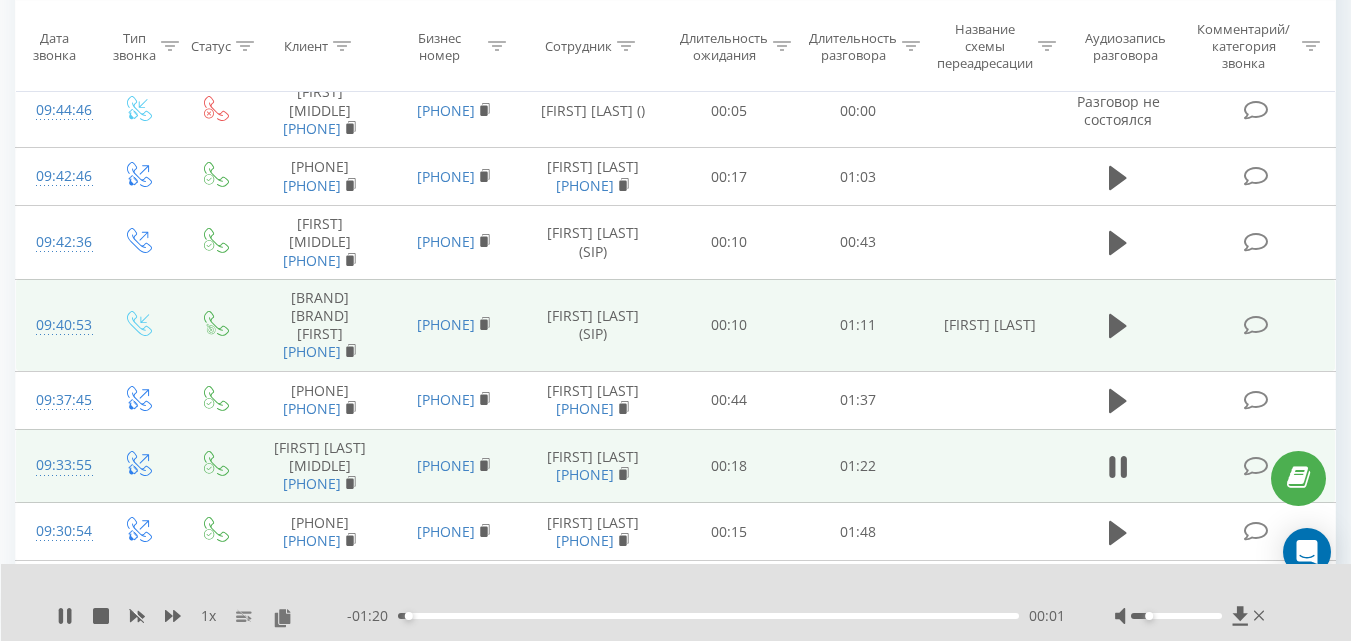 scroll, scrollTop: 200, scrollLeft: 0, axis: vertical 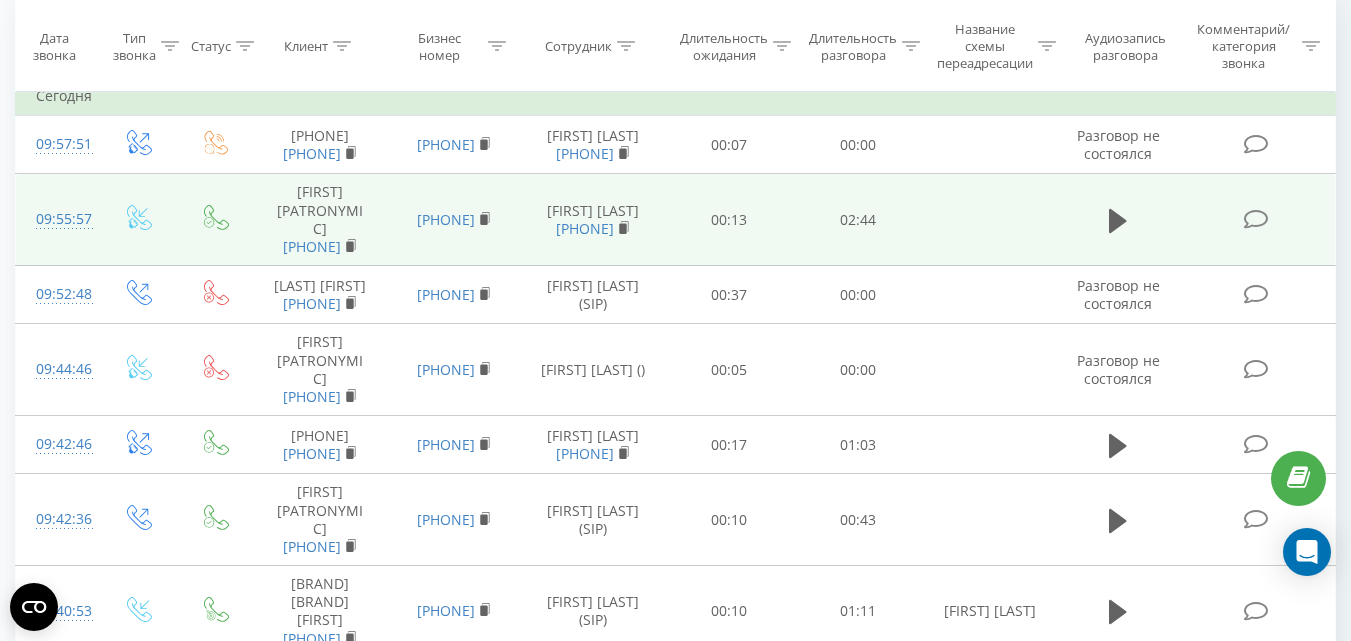 click 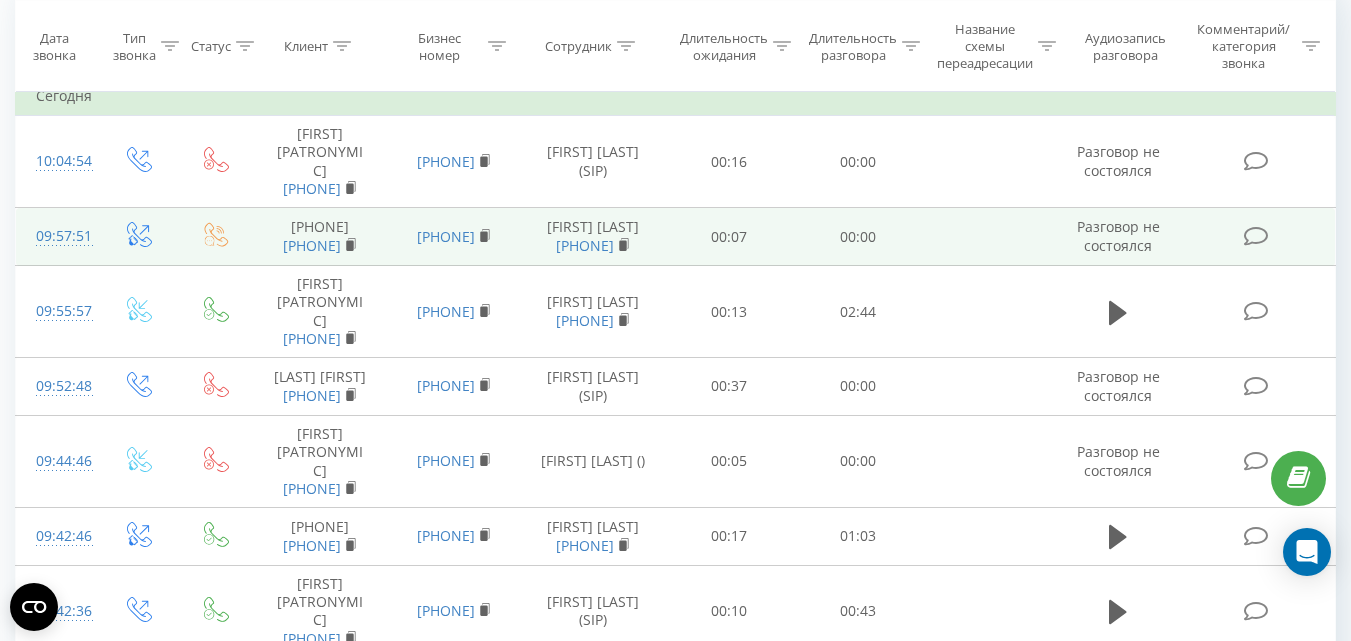 scroll, scrollTop: 200, scrollLeft: 0, axis: vertical 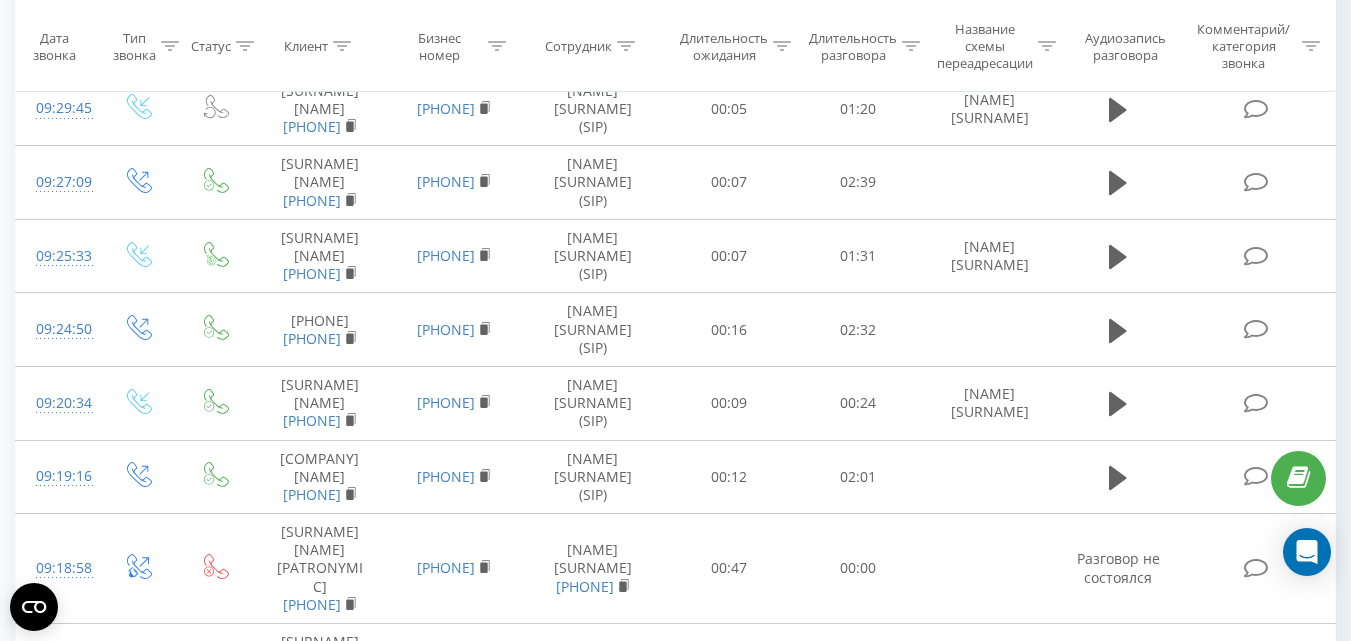 click 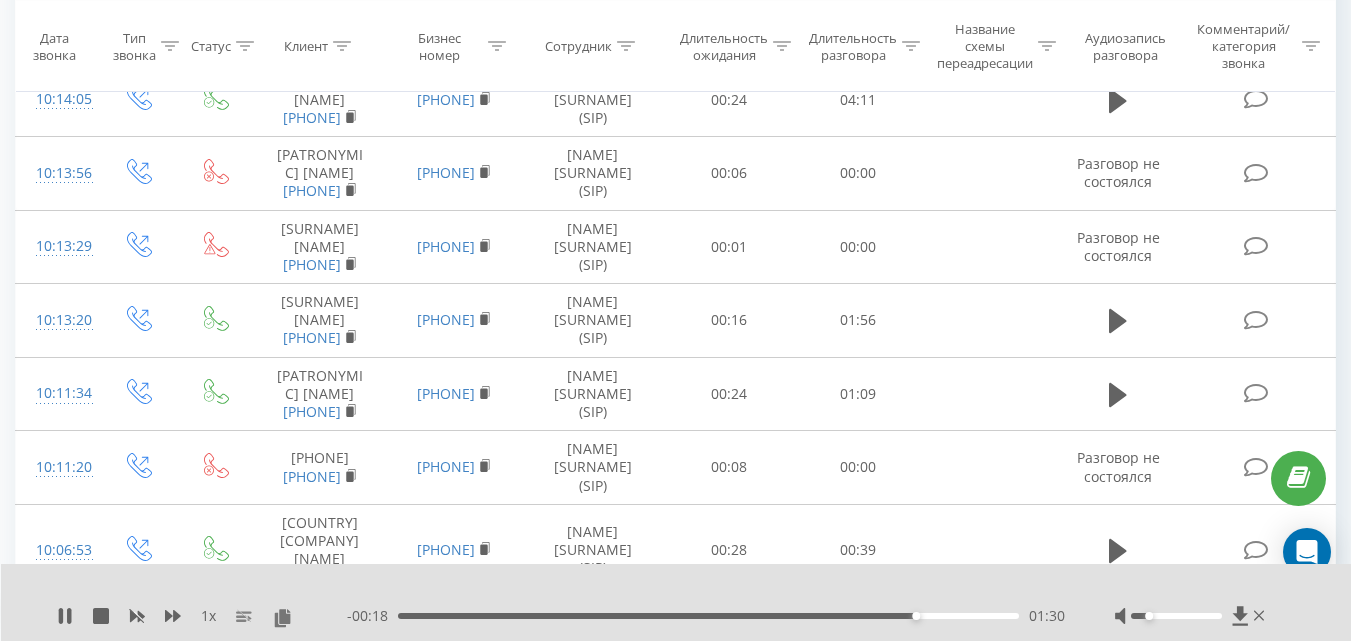 scroll, scrollTop: 0, scrollLeft: 0, axis: both 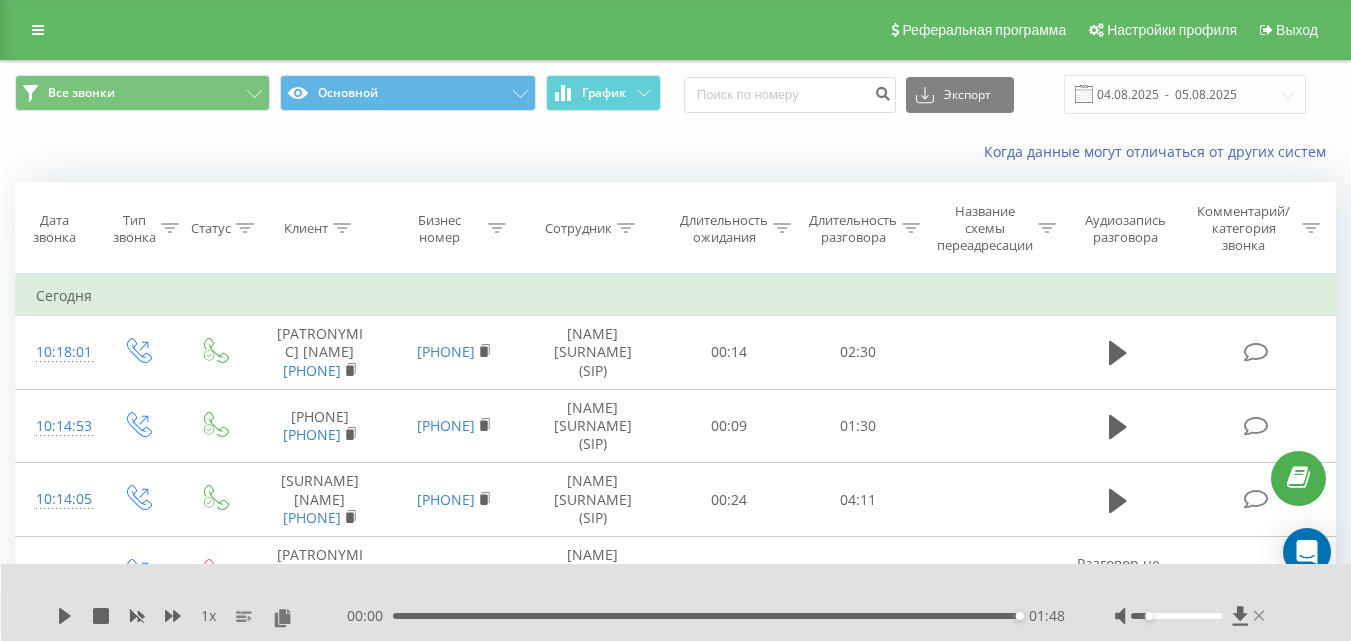click 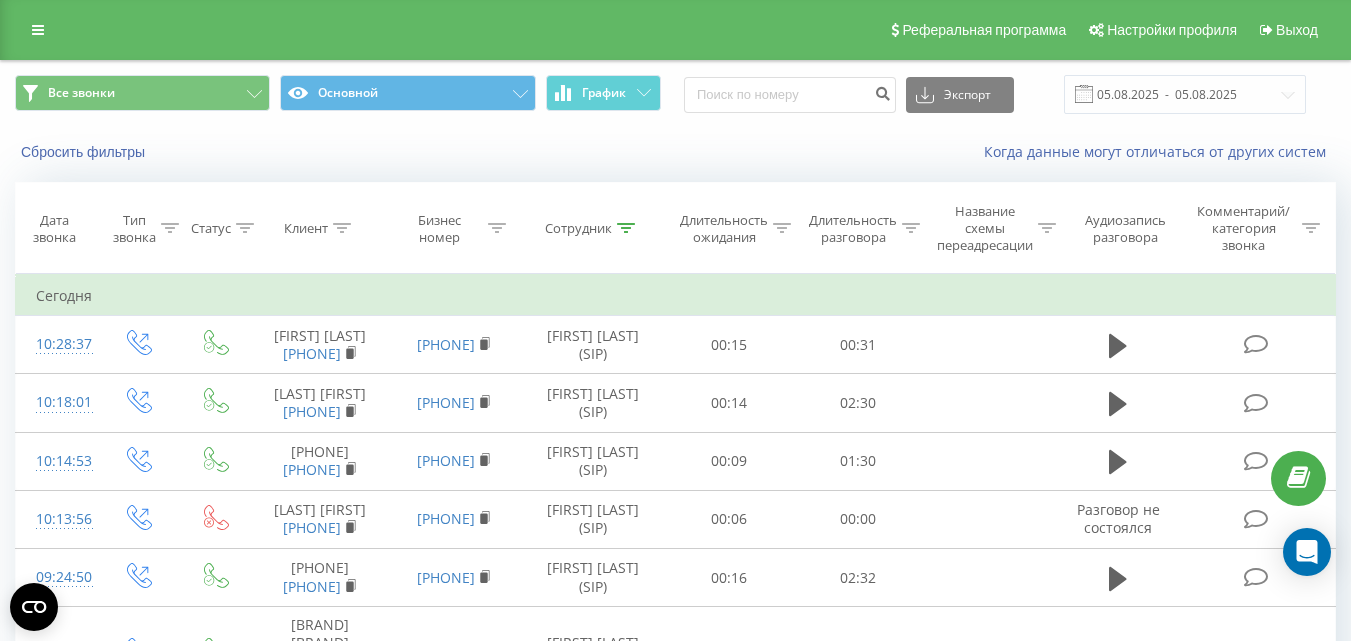 scroll, scrollTop: 101, scrollLeft: 0, axis: vertical 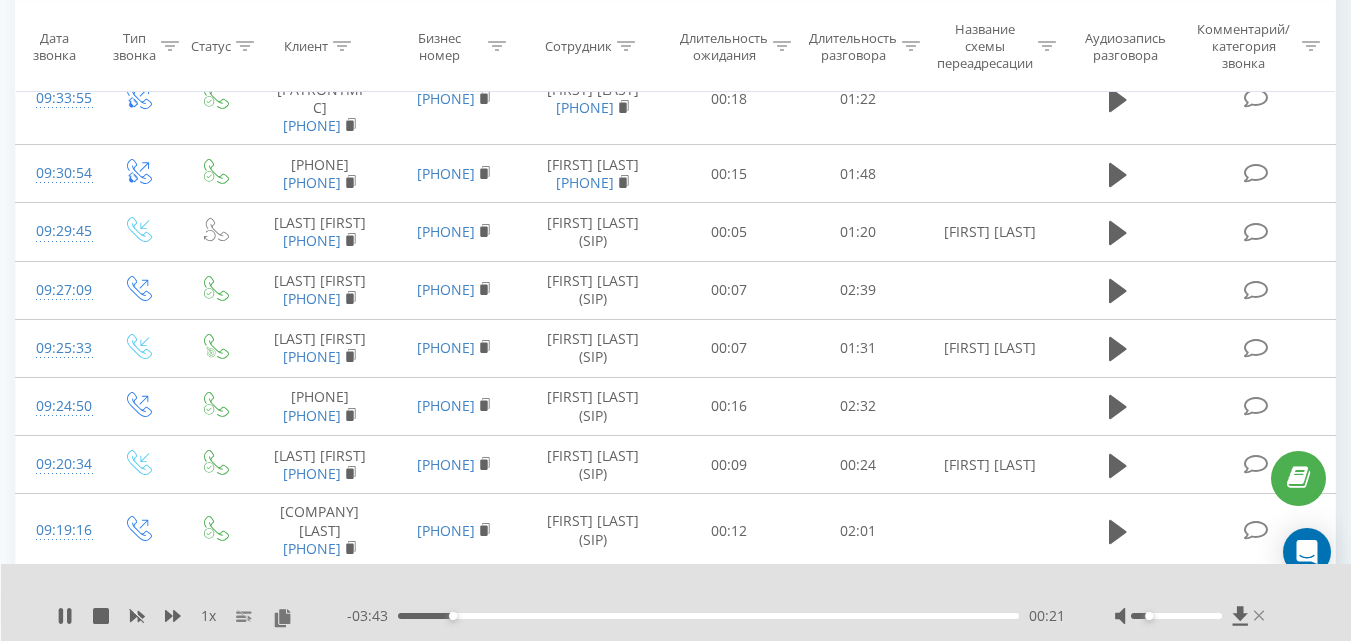 click 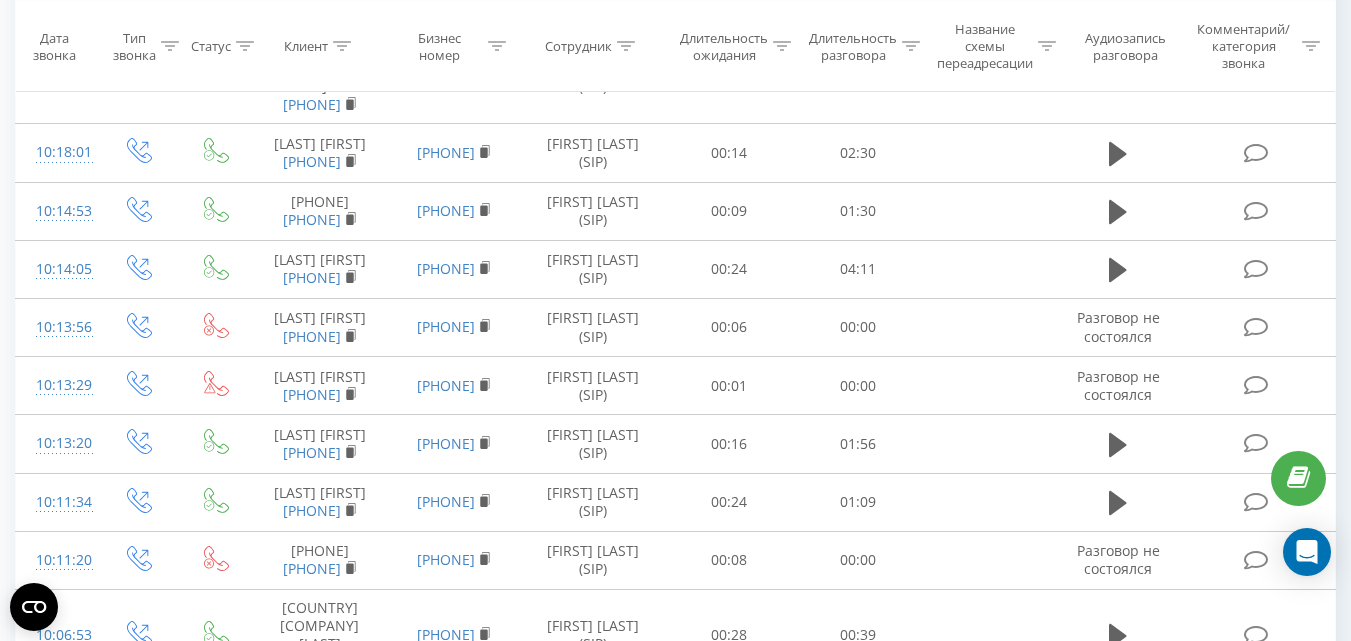scroll, scrollTop: 100, scrollLeft: 0, axis: vertical 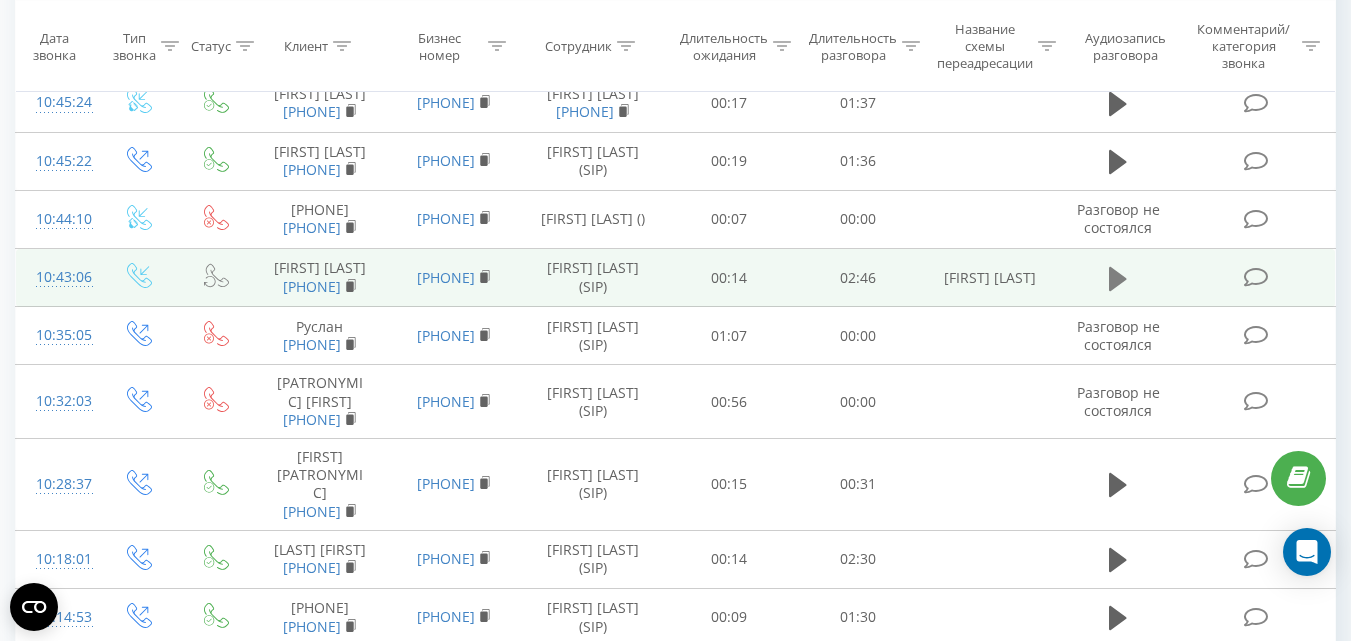 click 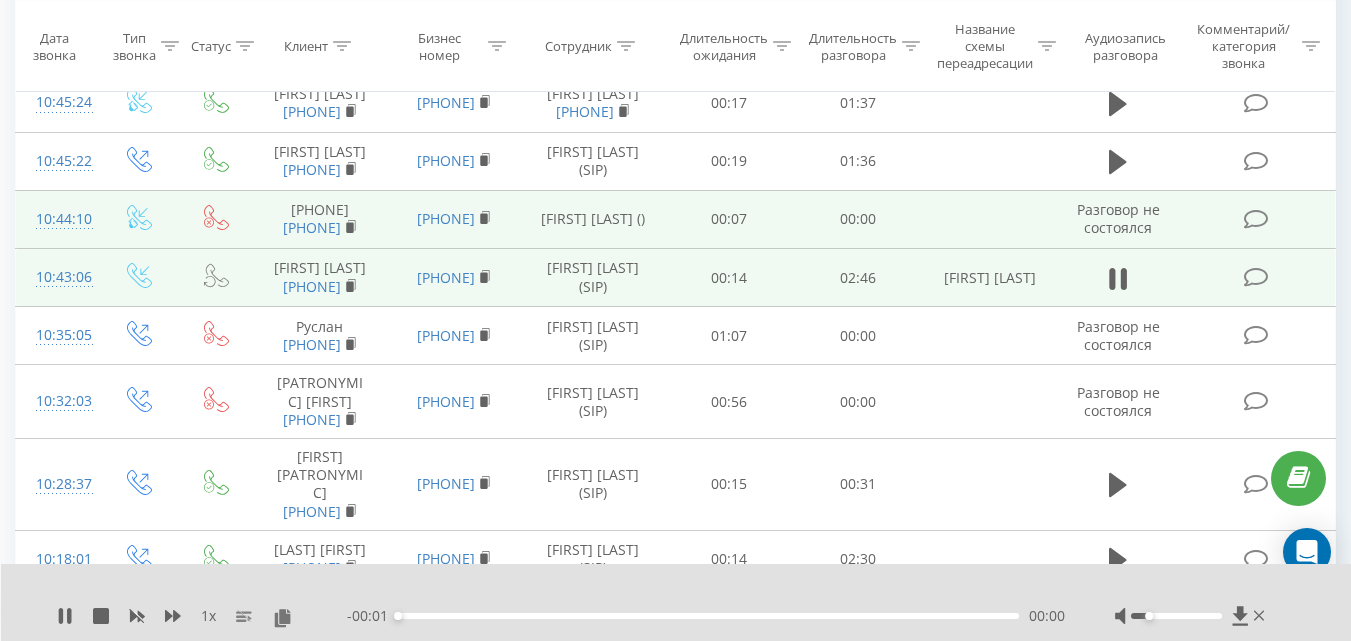 scroll, scrollTop: 200, scrollLeft: 0, axis: vertical 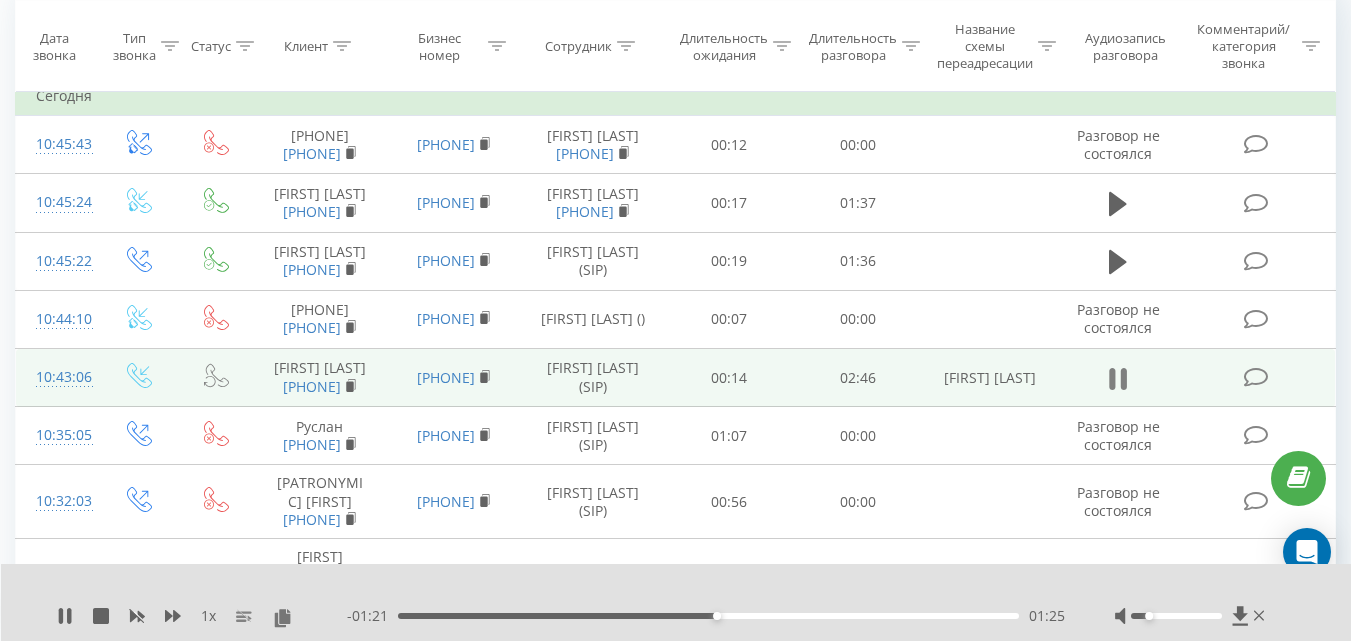 click 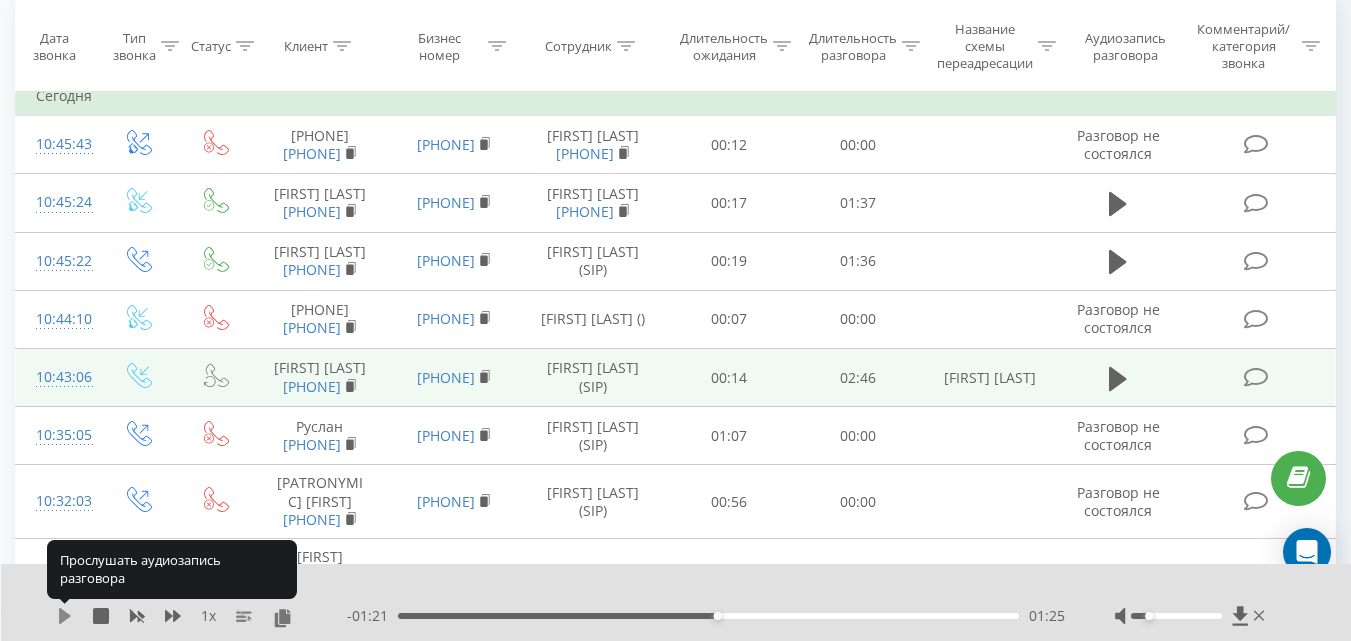 click 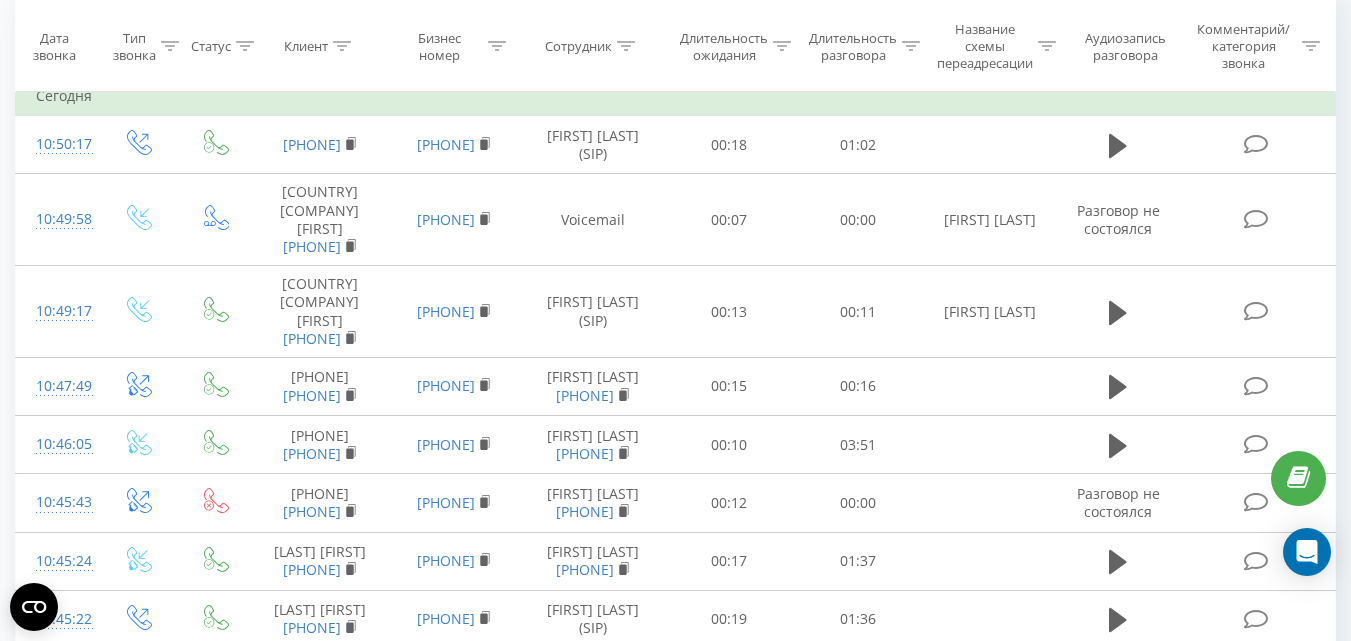 scroll, scrollTop: 200, scrollLeft: 0, axis: vertical 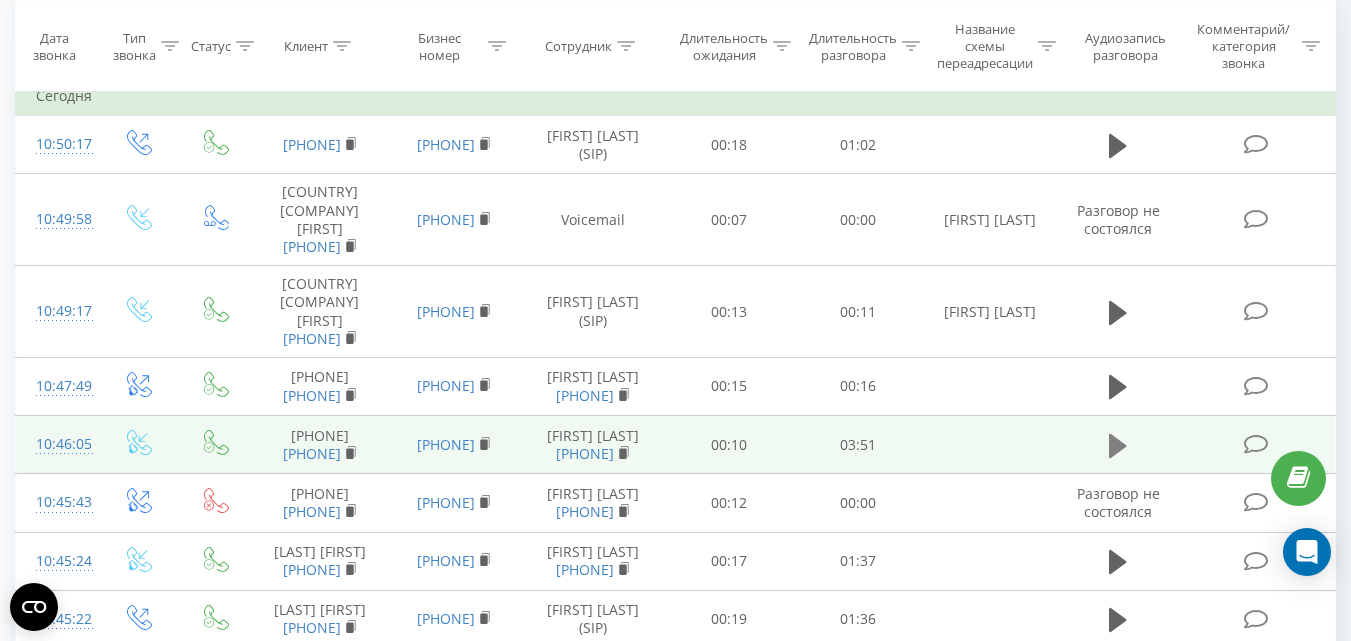click 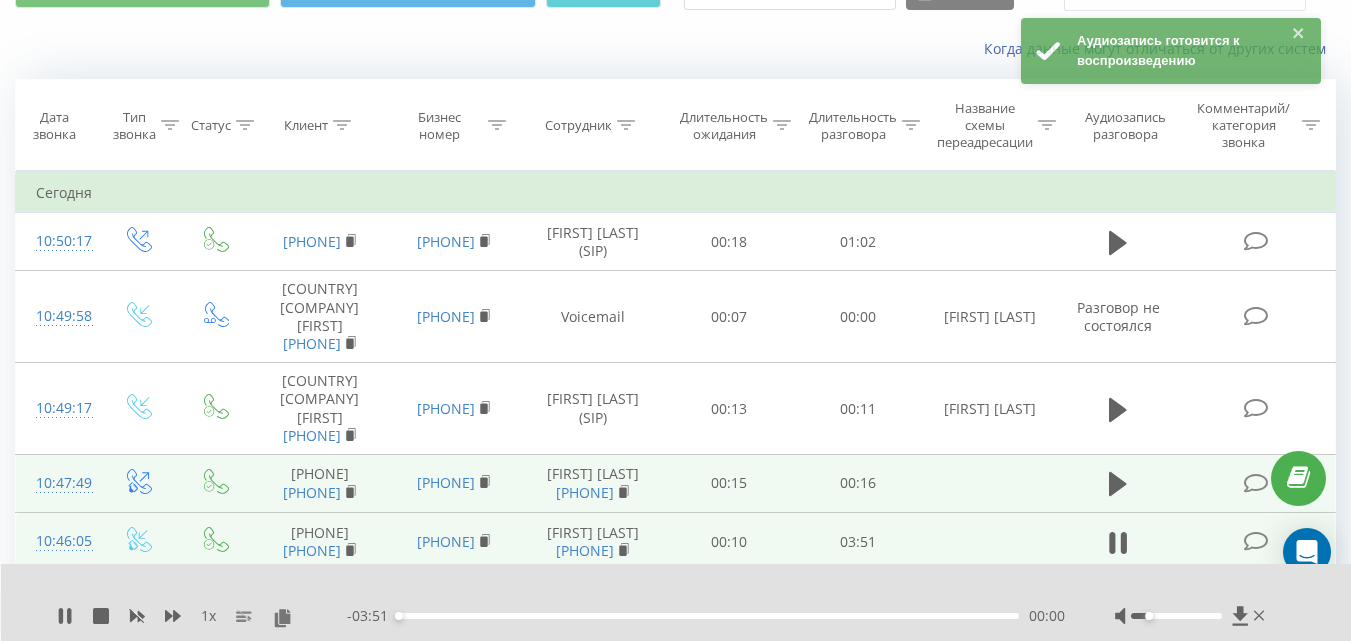 scroll, scrollTop: 100, scrollLeft: 0, axis: vertical 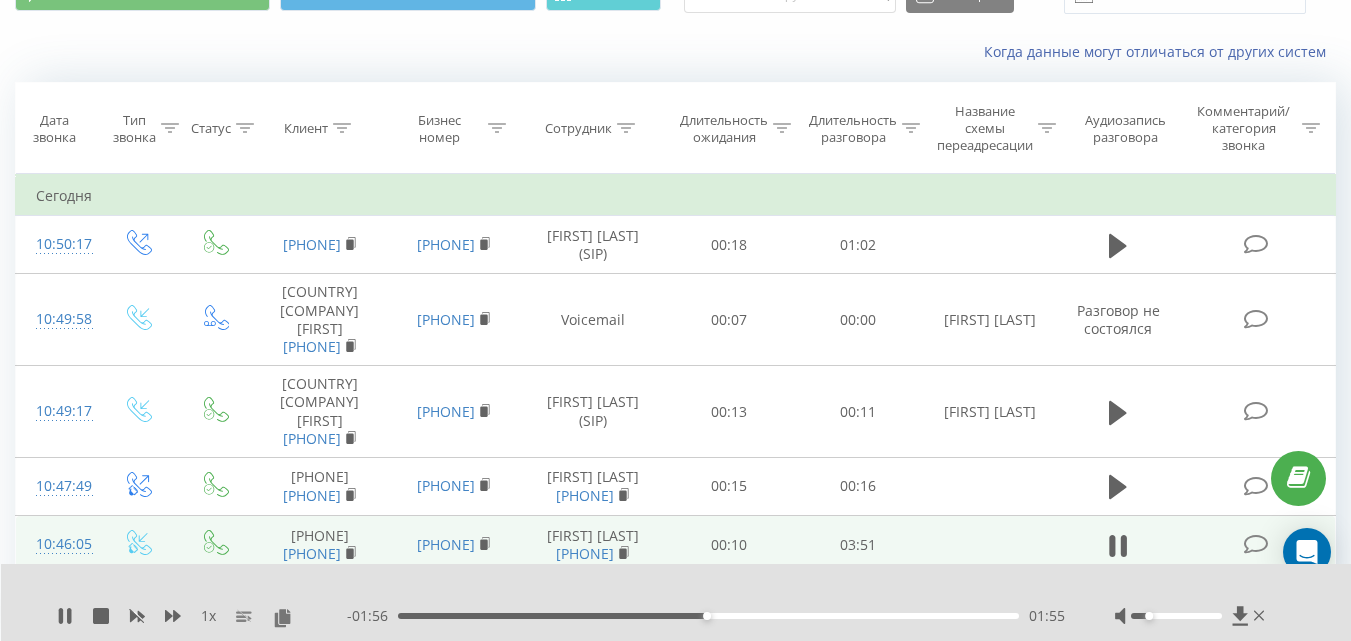 click at bounding box center [1192, 616] 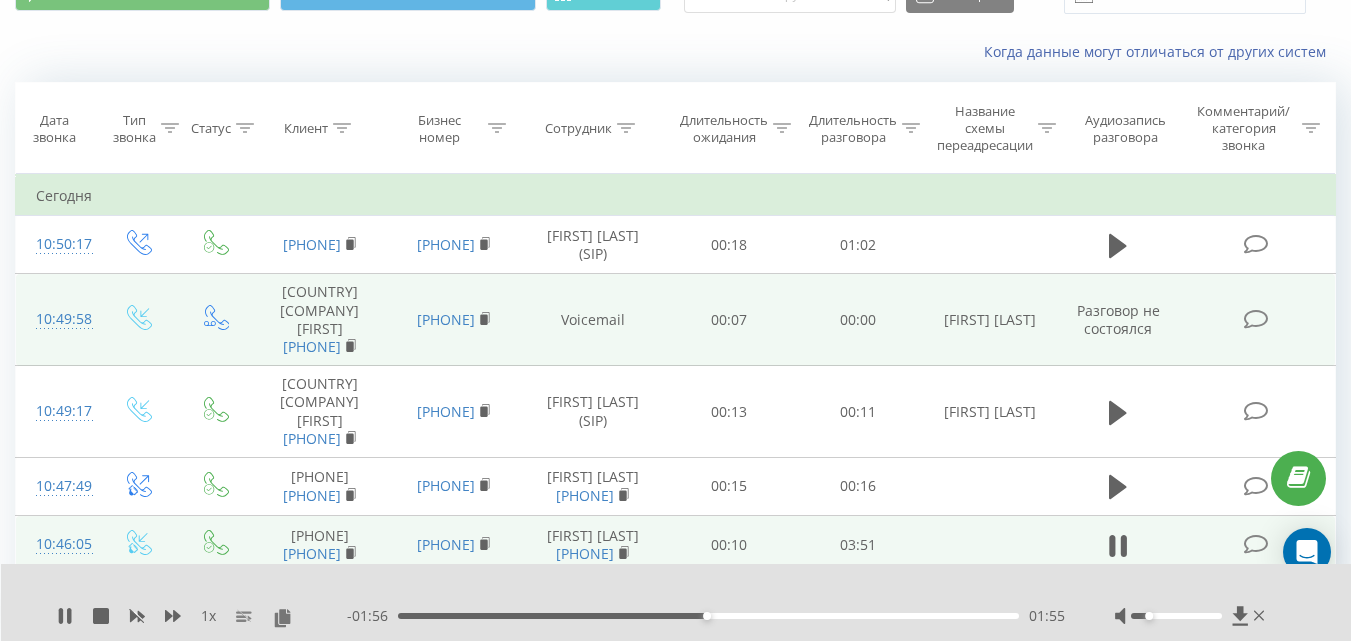 click 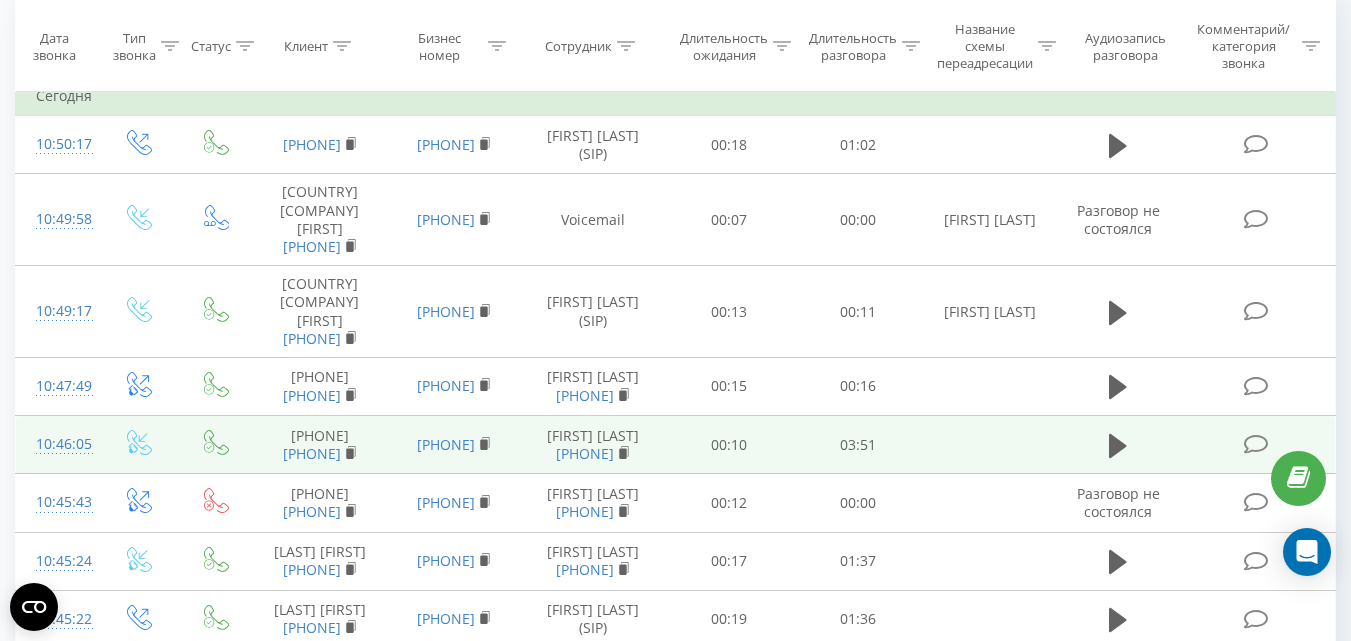 scroll, scrollTop: 0, scrollLeft: 0, axis: both 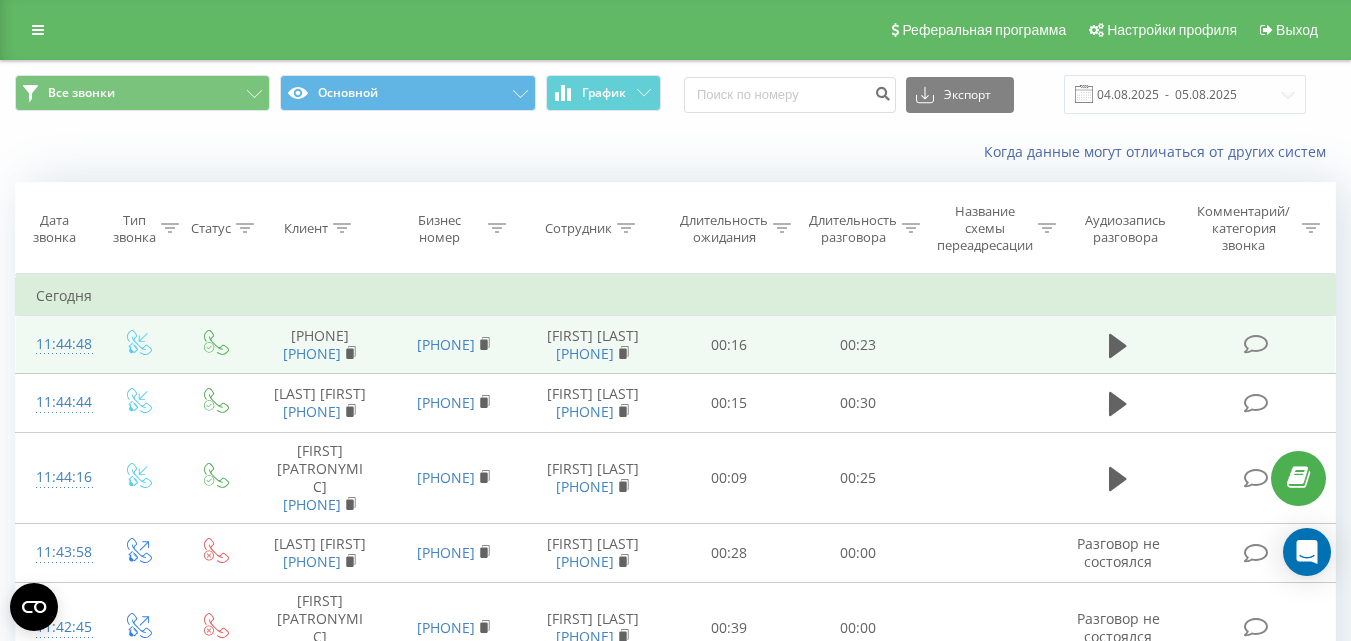 drag, startPoint x: 1111, startPoint y: 364, endPoint x: 913, endPoint y: 365, distance: 198.00252 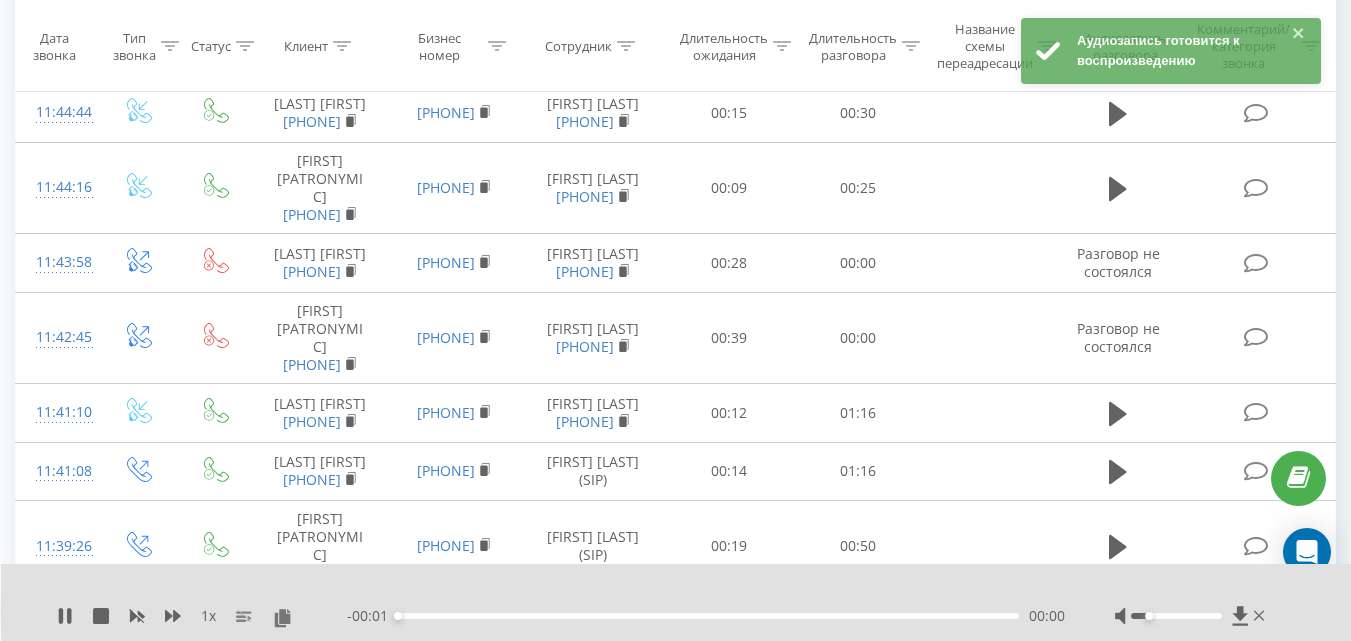 scroll, scrollTop: 300, scrollLeft: 0, axis: vertical 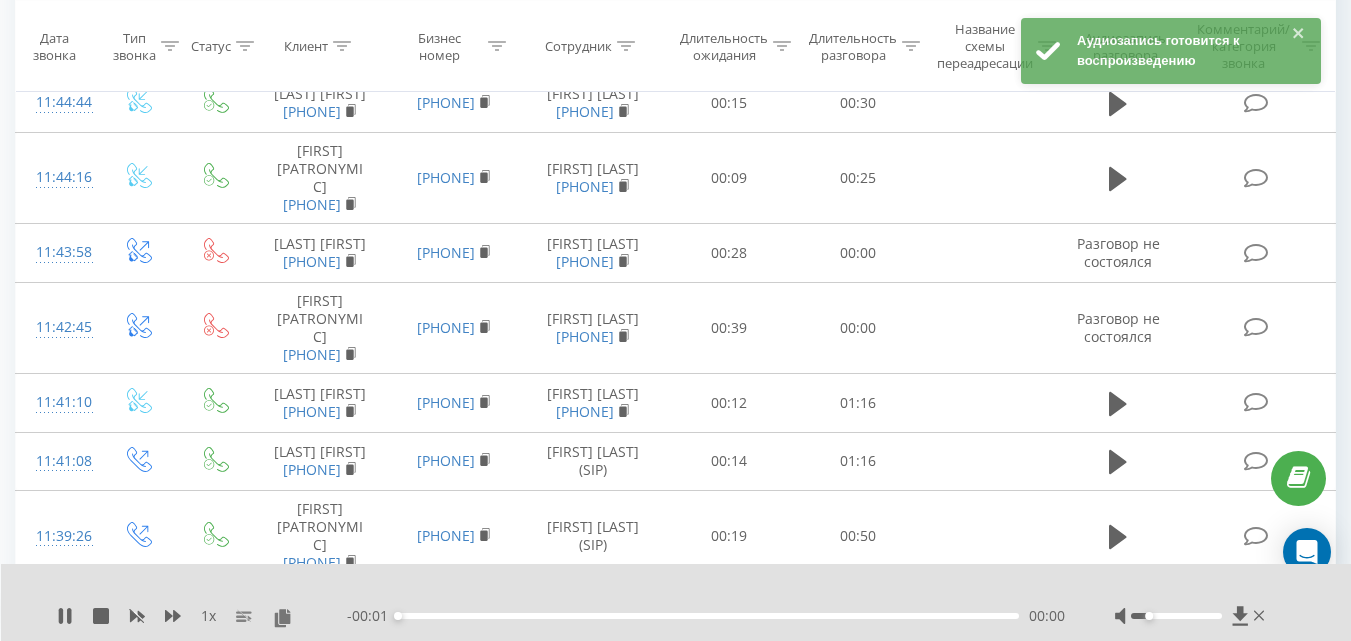 click at bounding box center [1192, 616] 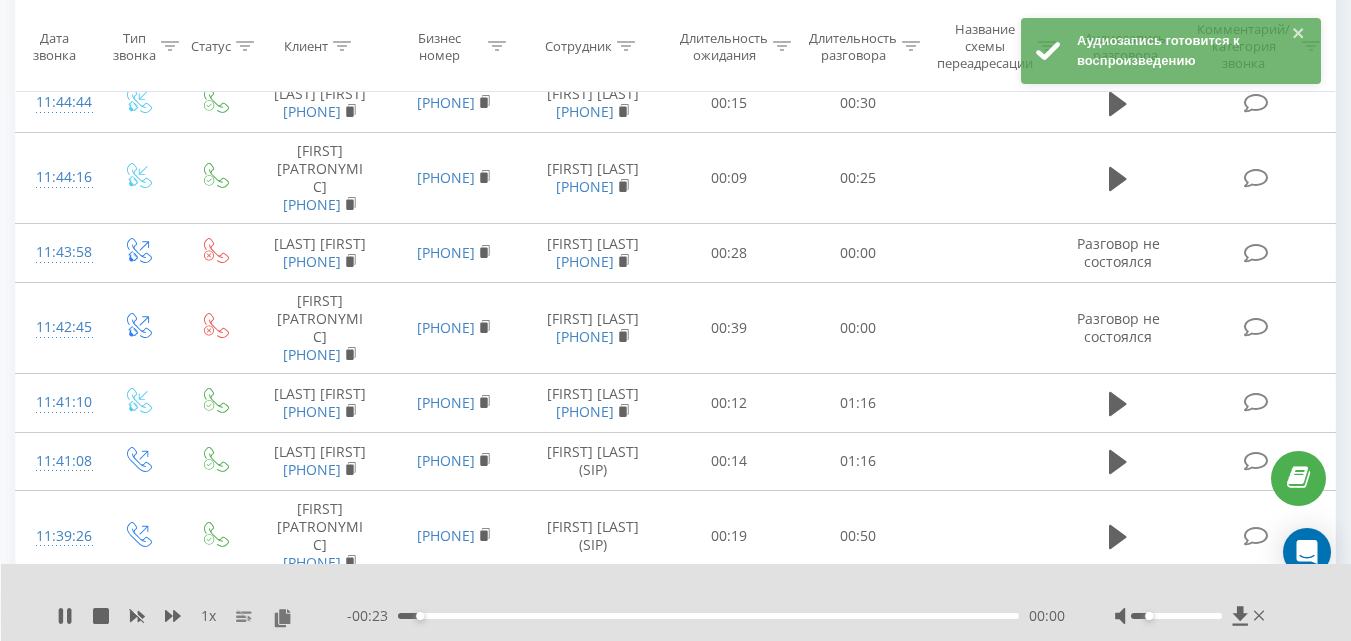 click at bounding box center [1176, 616] 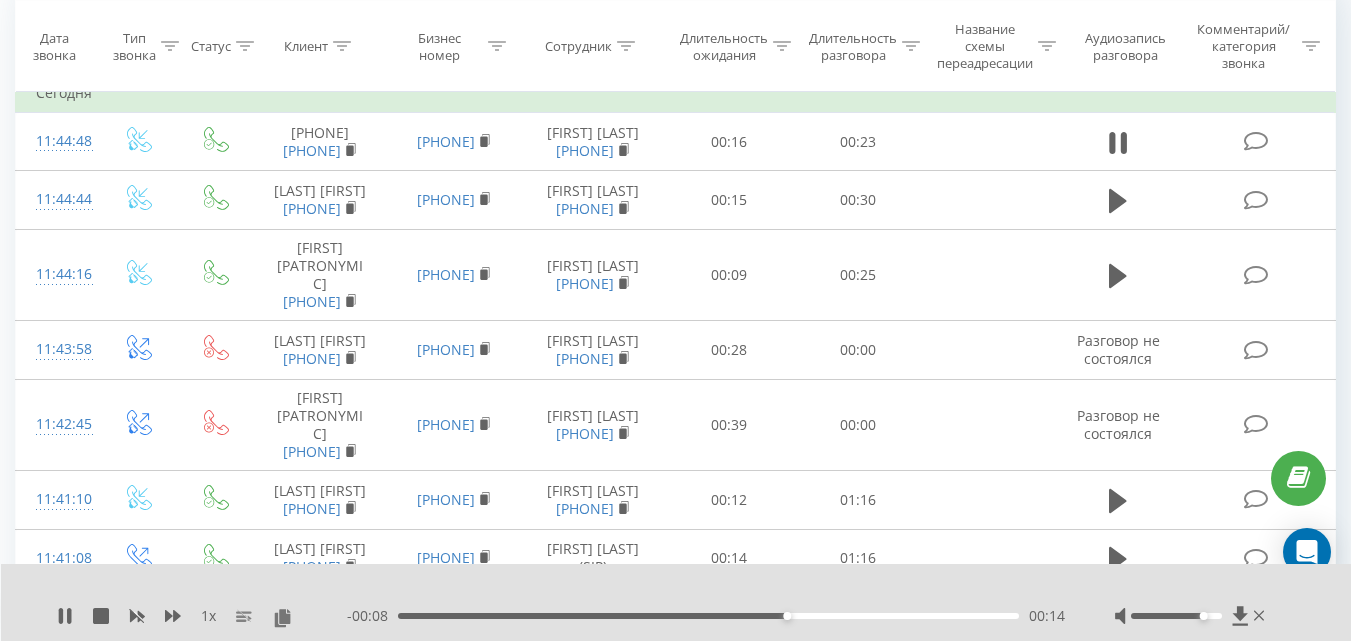 scroll, scrollTop: 200, scrollLeft: 0, axis: vertical 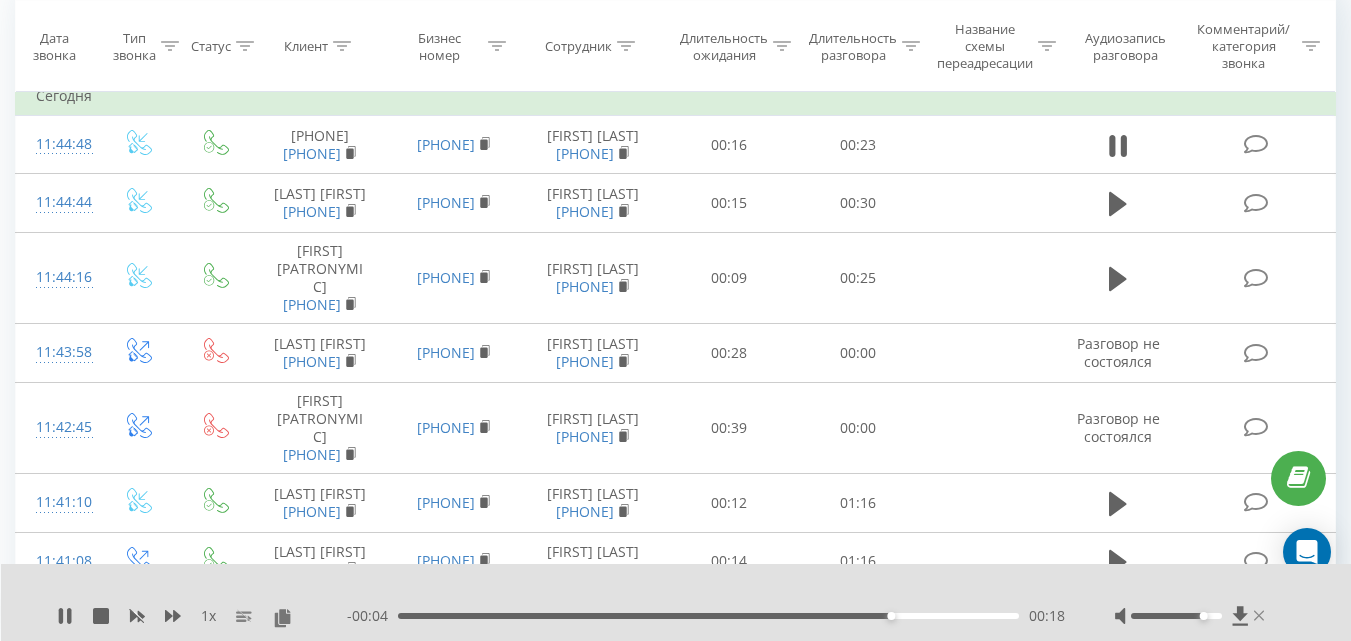 click 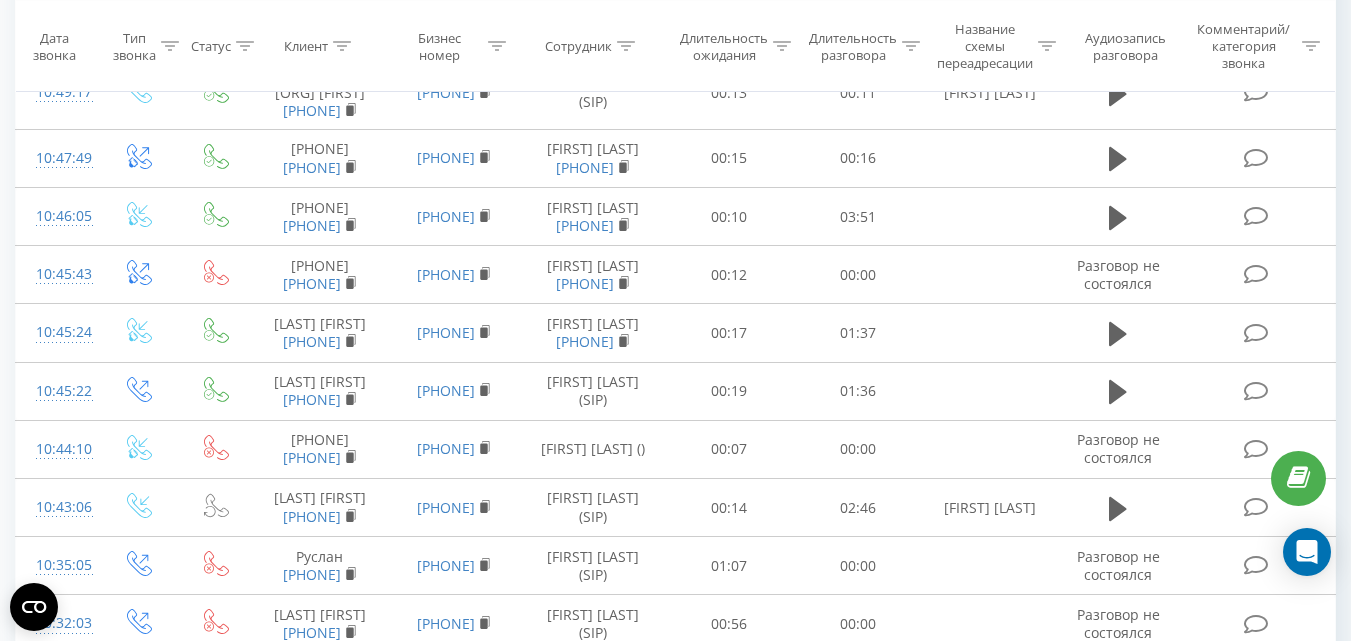scroll, scrollTop: 3700, scrollLeft: 0, axis: vertical 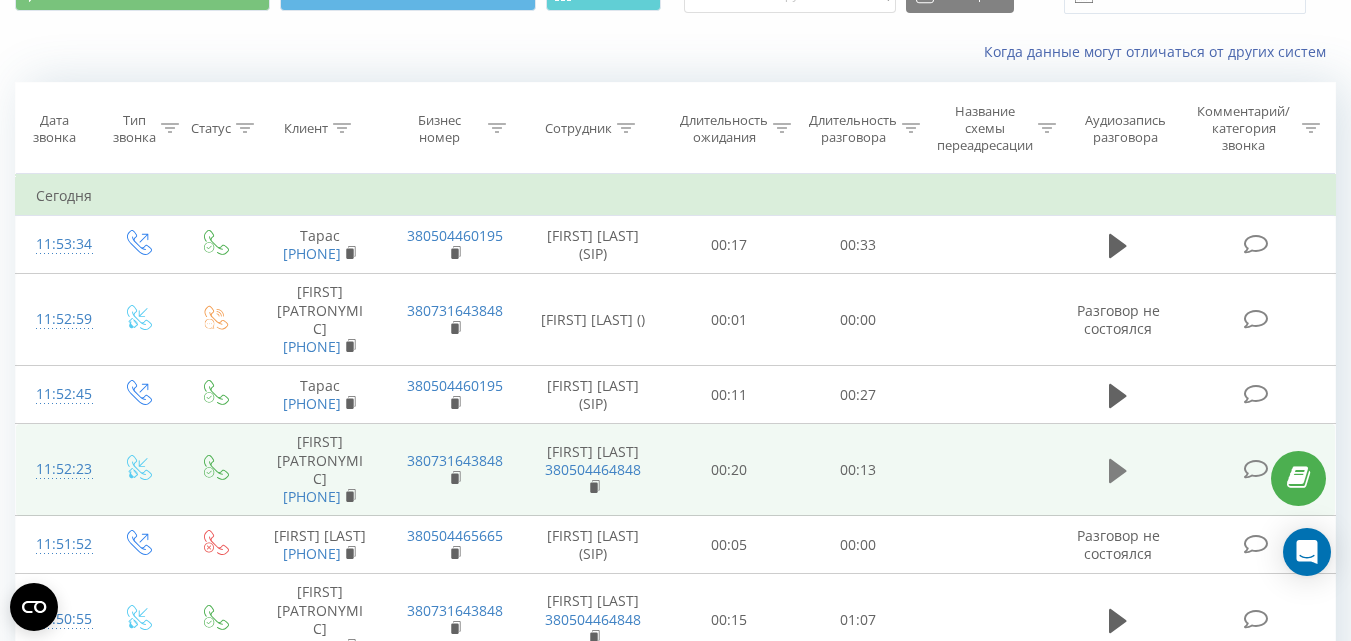 click 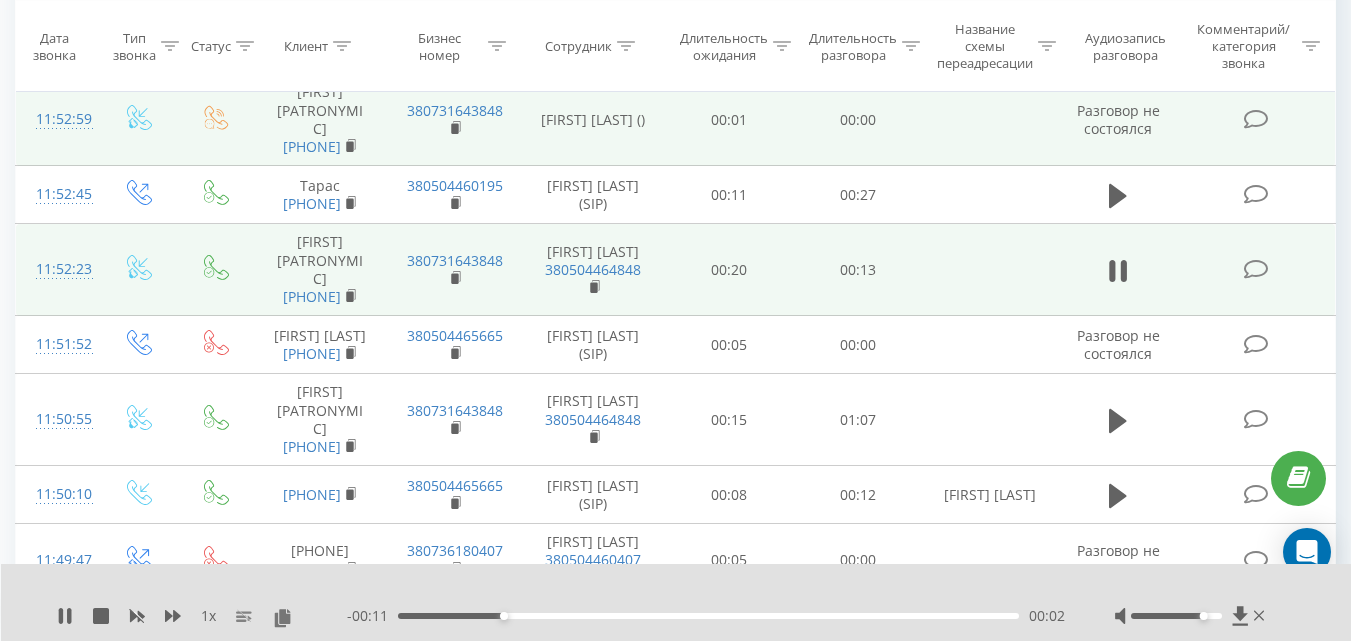 scroll, scrollTop: 400, scrollLeft: 0, axis: vertical 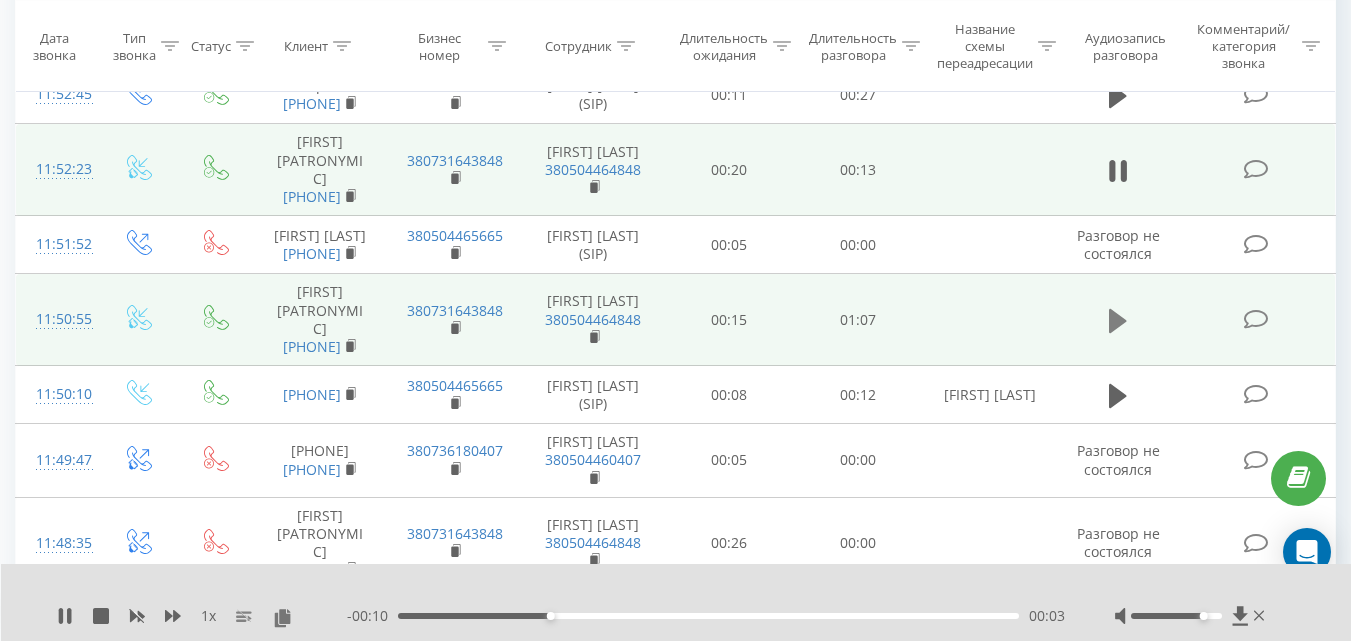click at bounding box center [1118, 321] 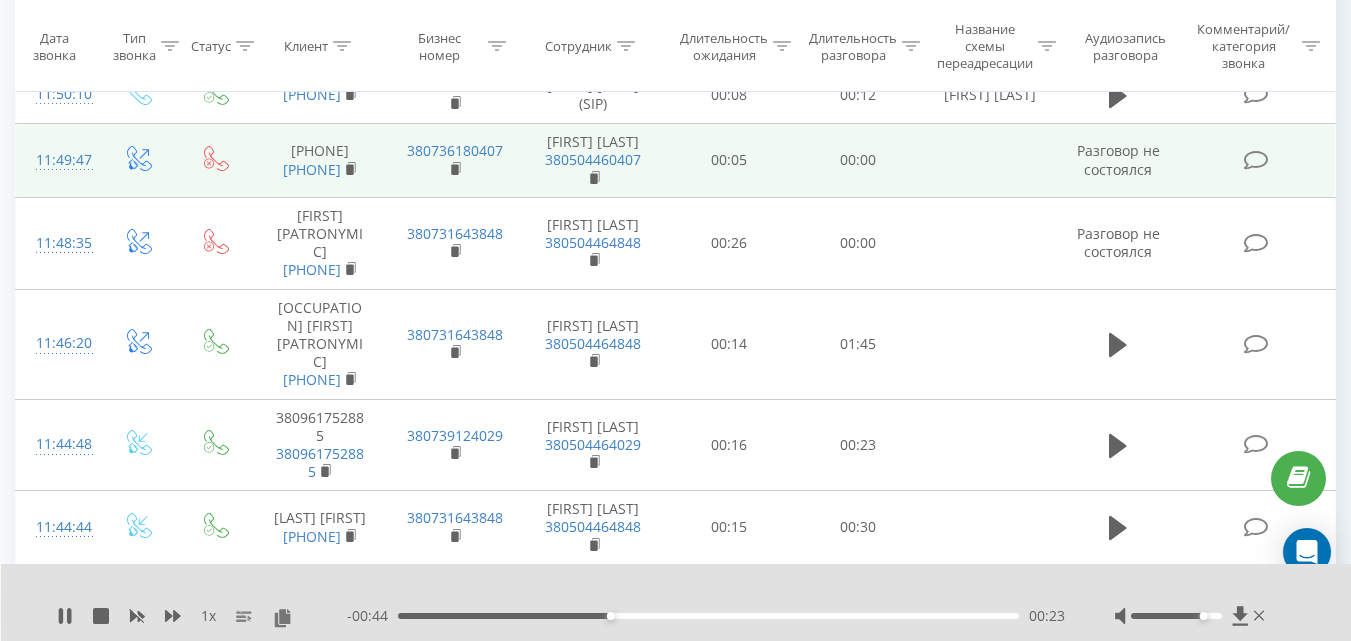 scroll, scrollTop: 800, scrollLeft: 0, axis: vertical 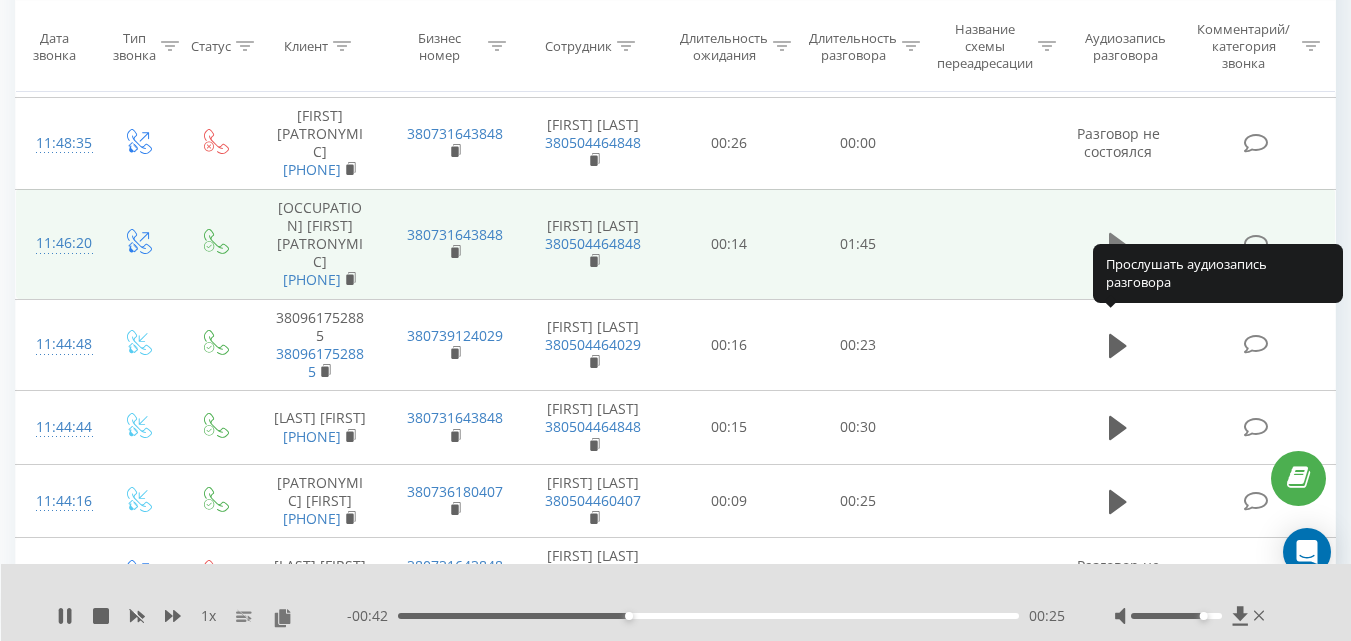 click at bounding box center (1118, 245) 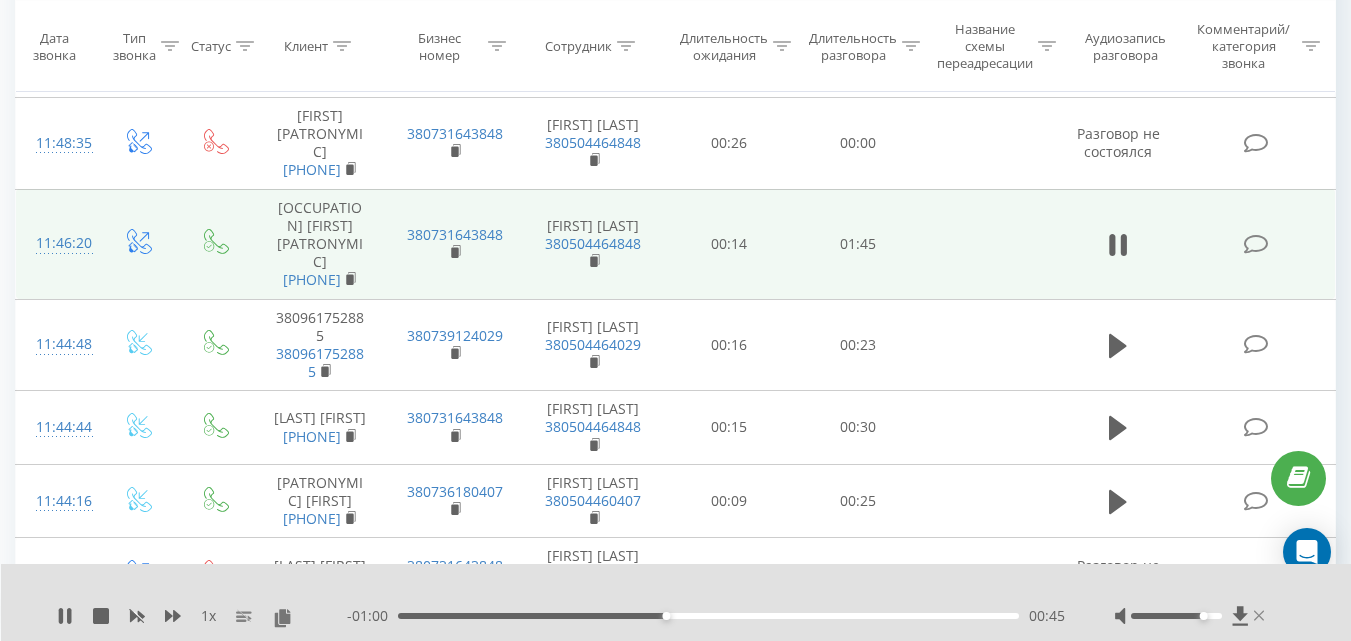 click 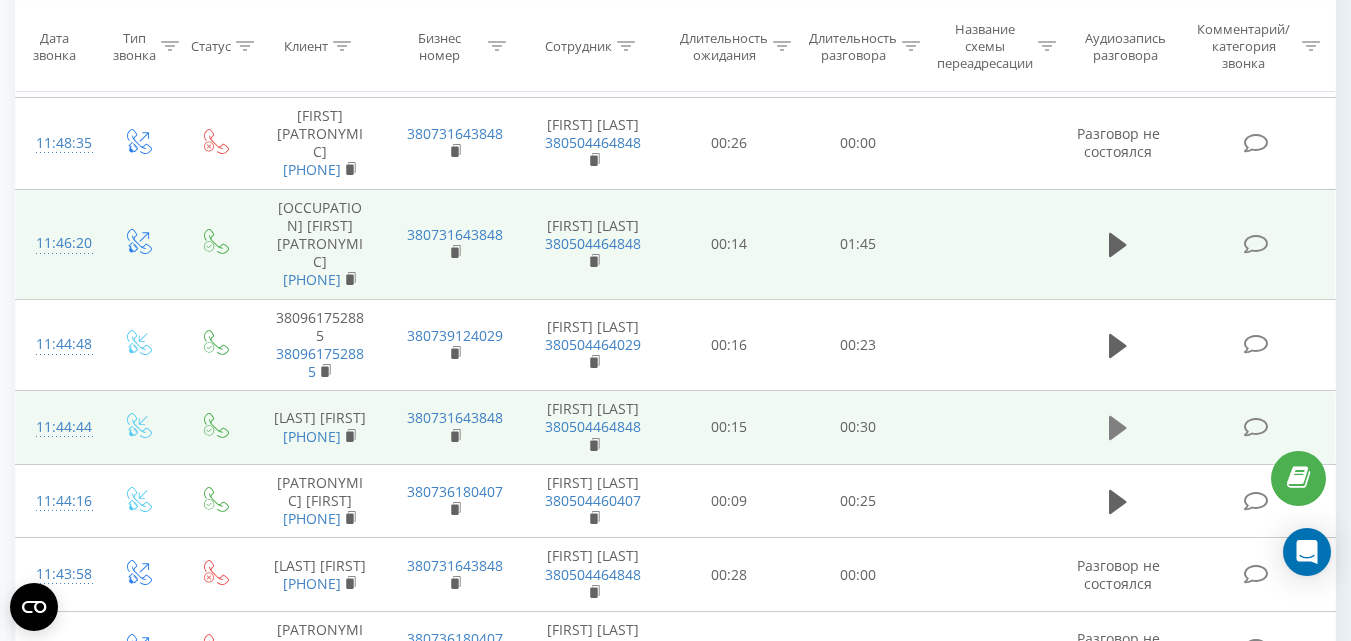 click 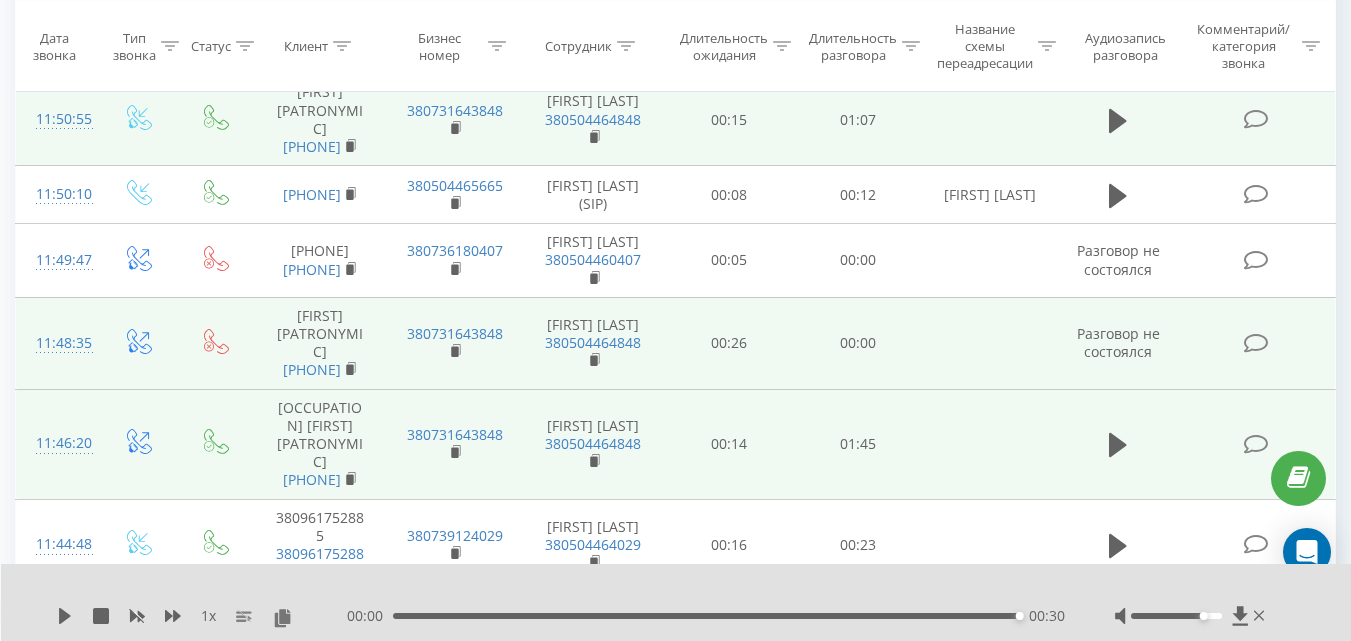 scroll, scrollTop: 700, scrollLeft: 0, axis: vertical 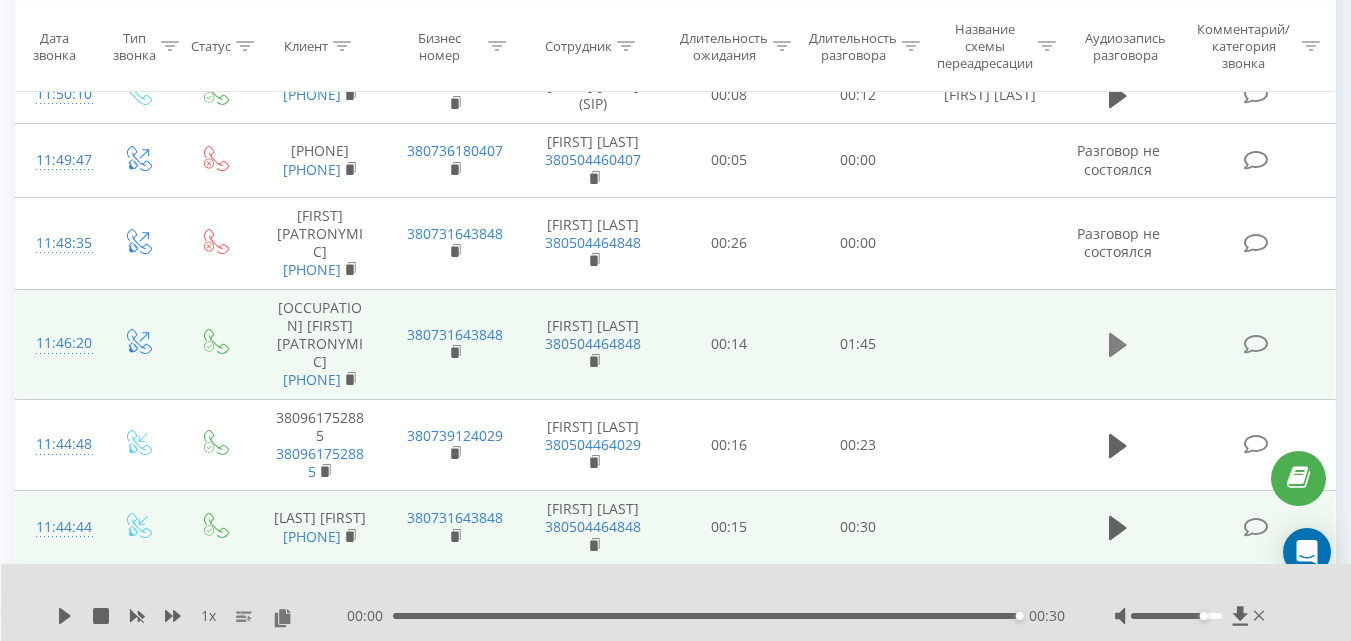 click 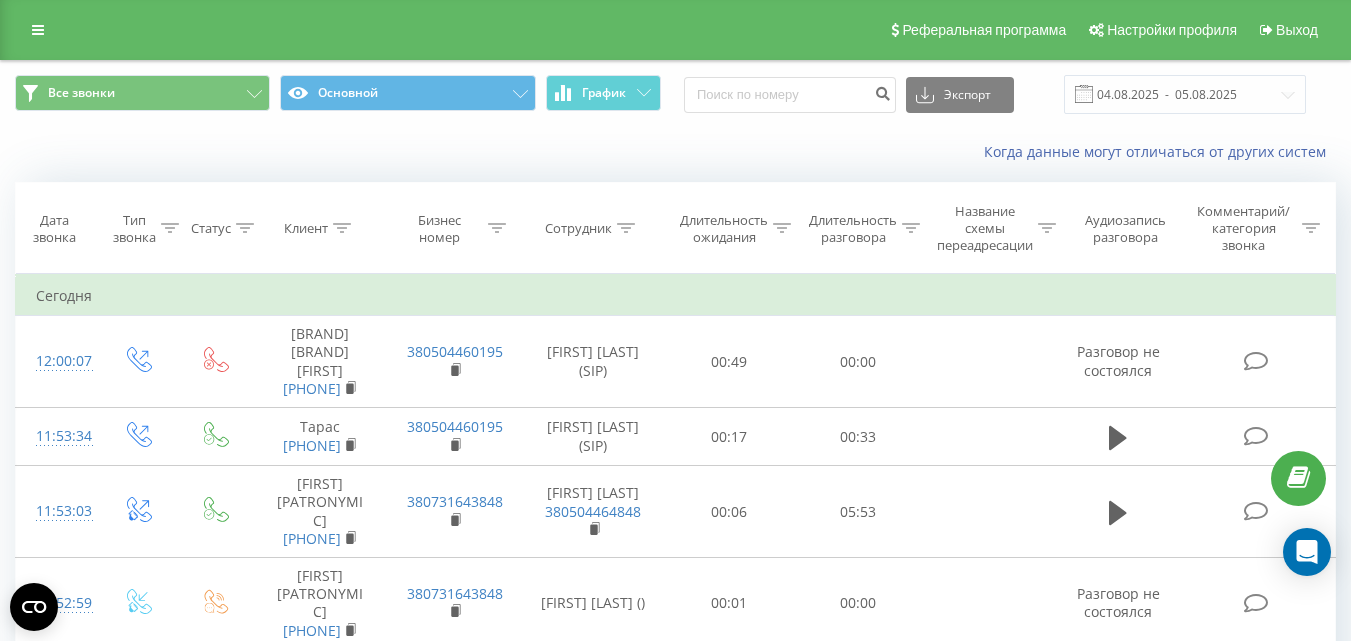 scroll, scrollTop: 700, scrollLeft: 0, axis: vertical 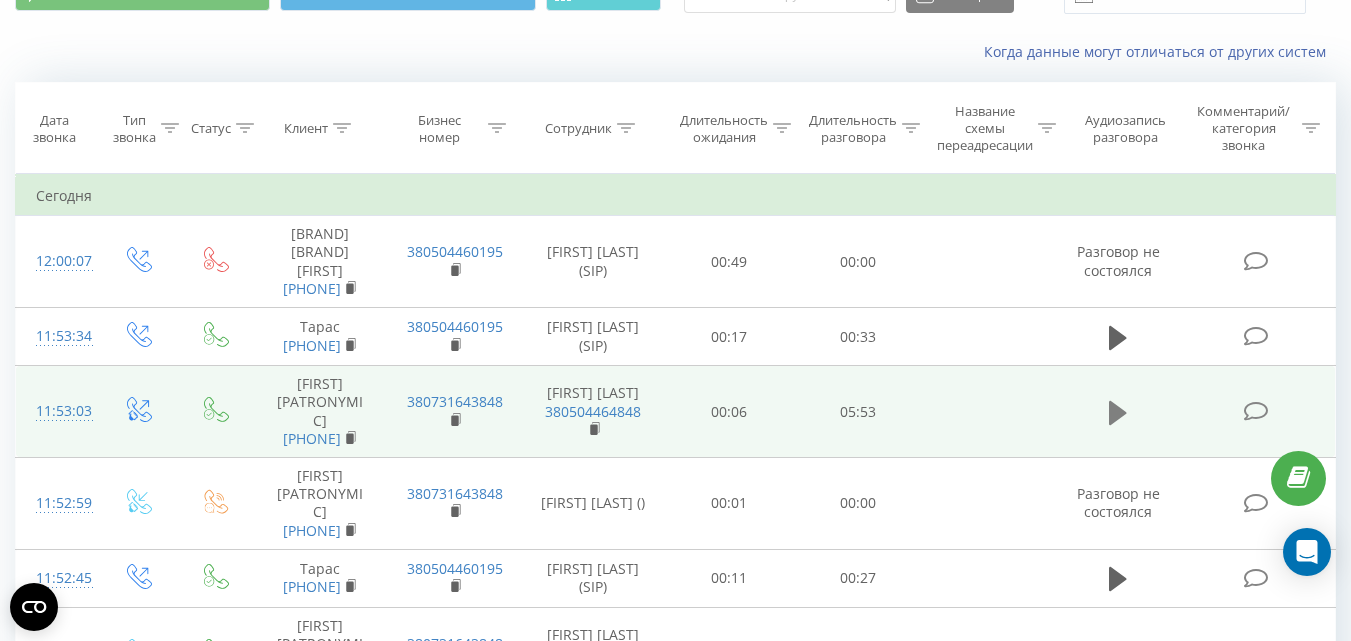 click 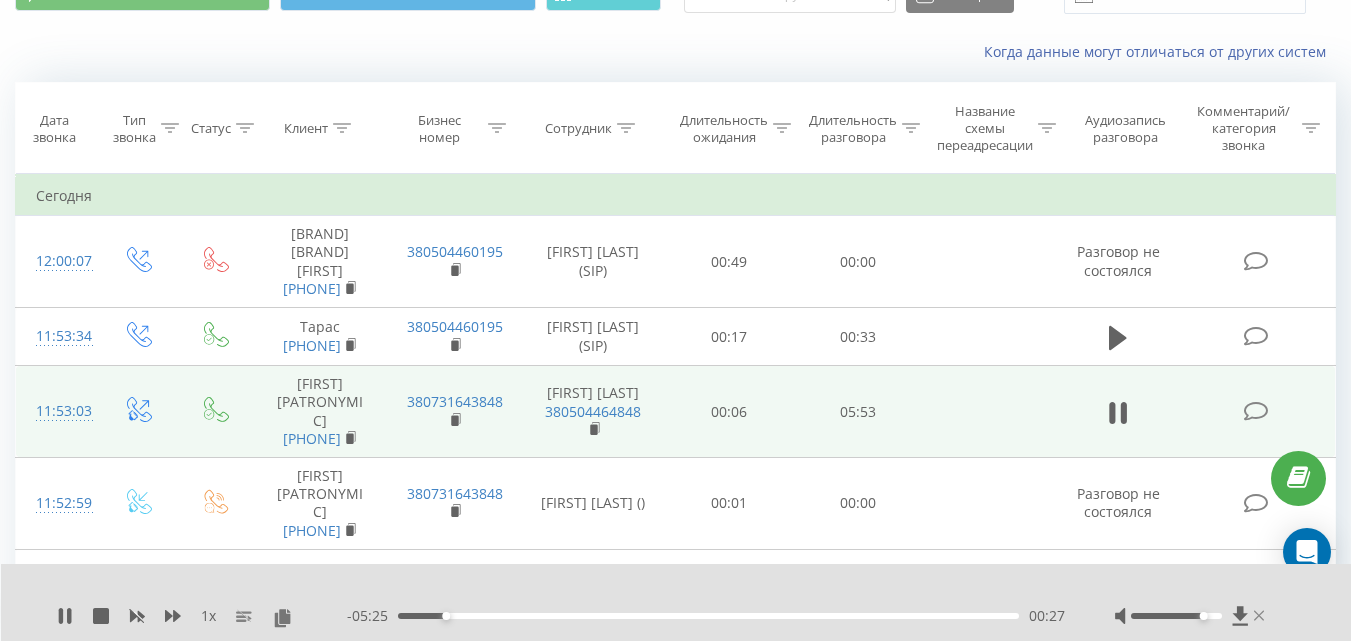 click 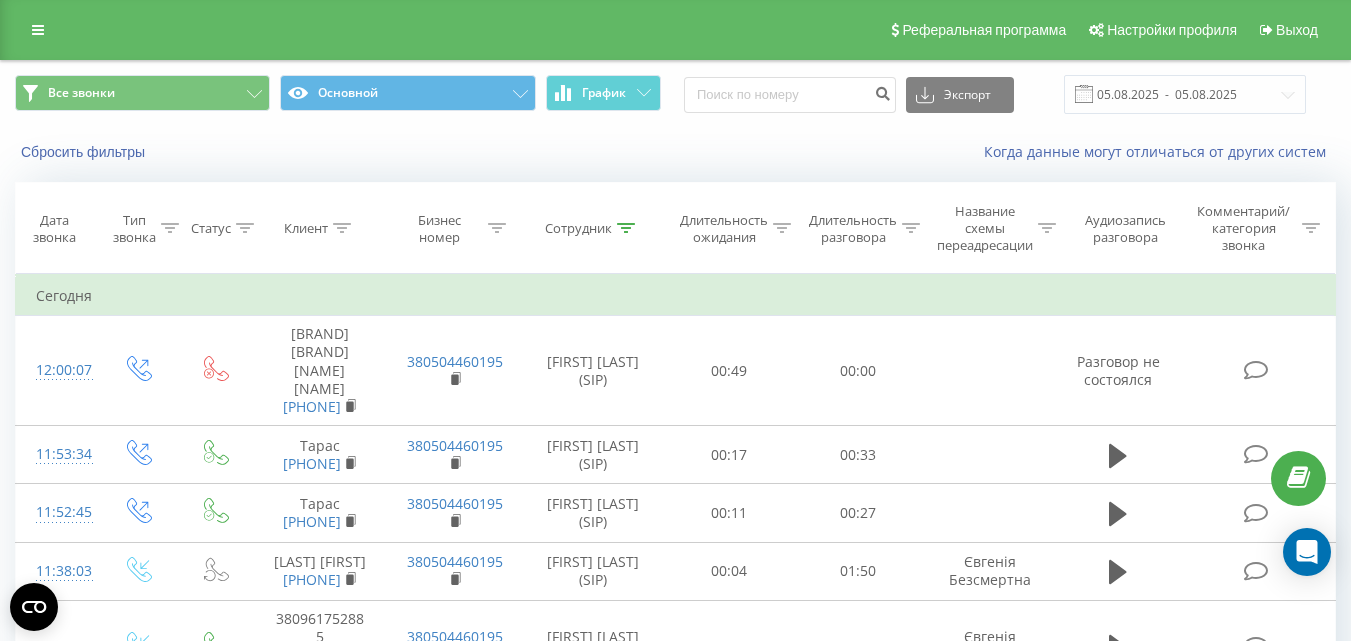 scroll, scrollTop: 0, scrollLeft: 0, axis: both 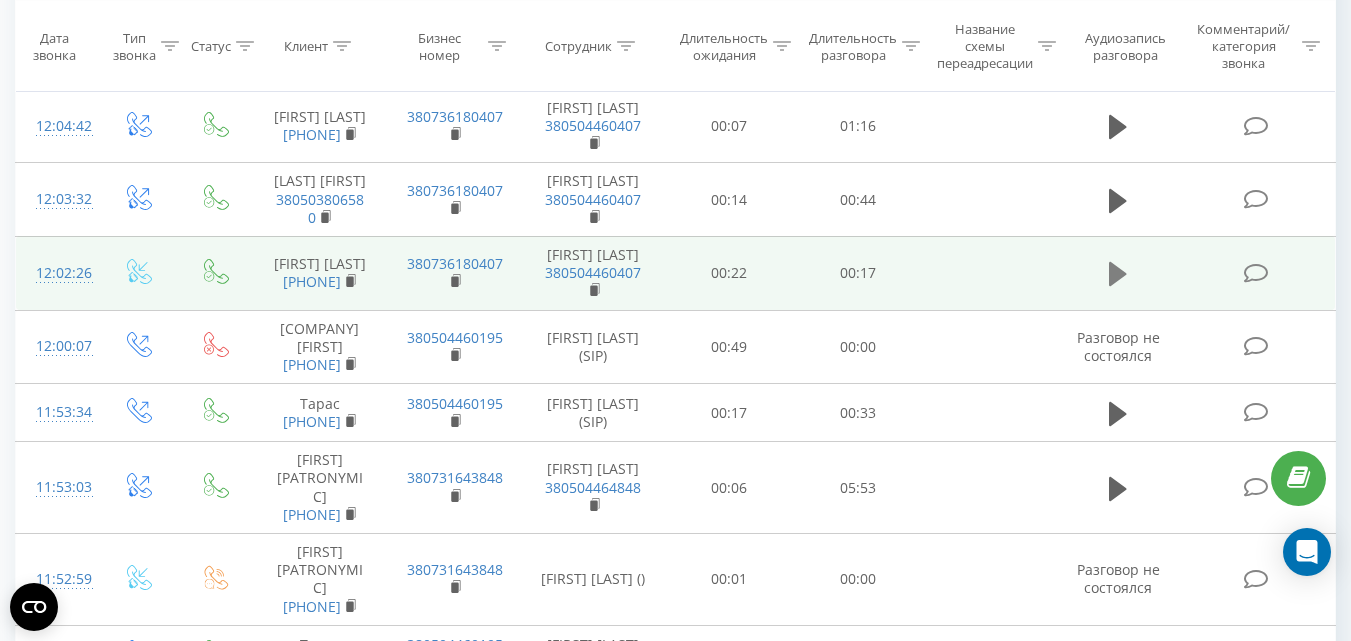 click 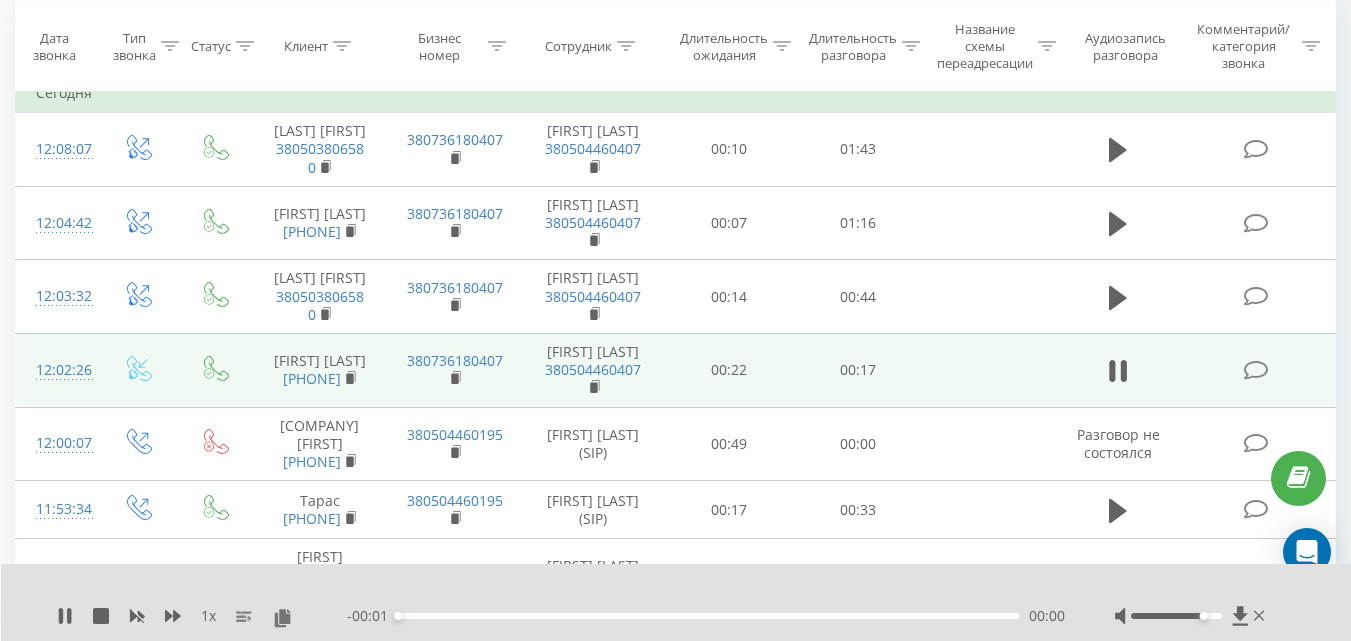 scroll, scrollTop: 200, scrollLeft: 0, axis: vertical 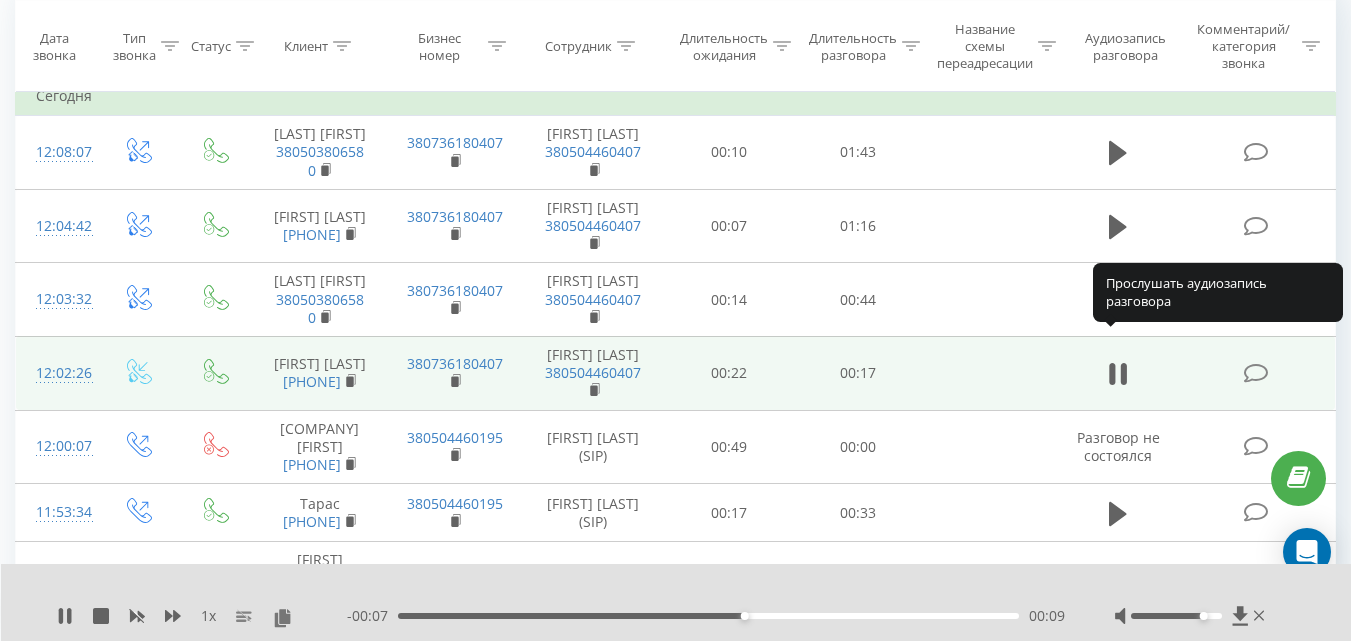 click 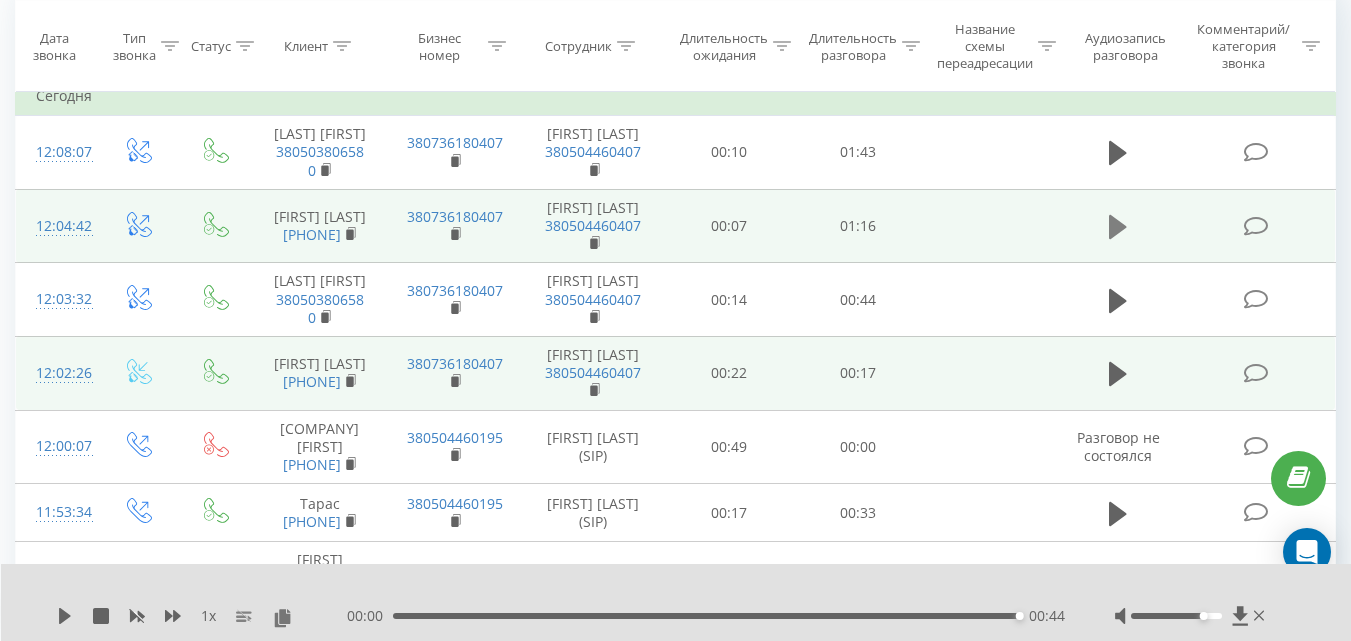 click 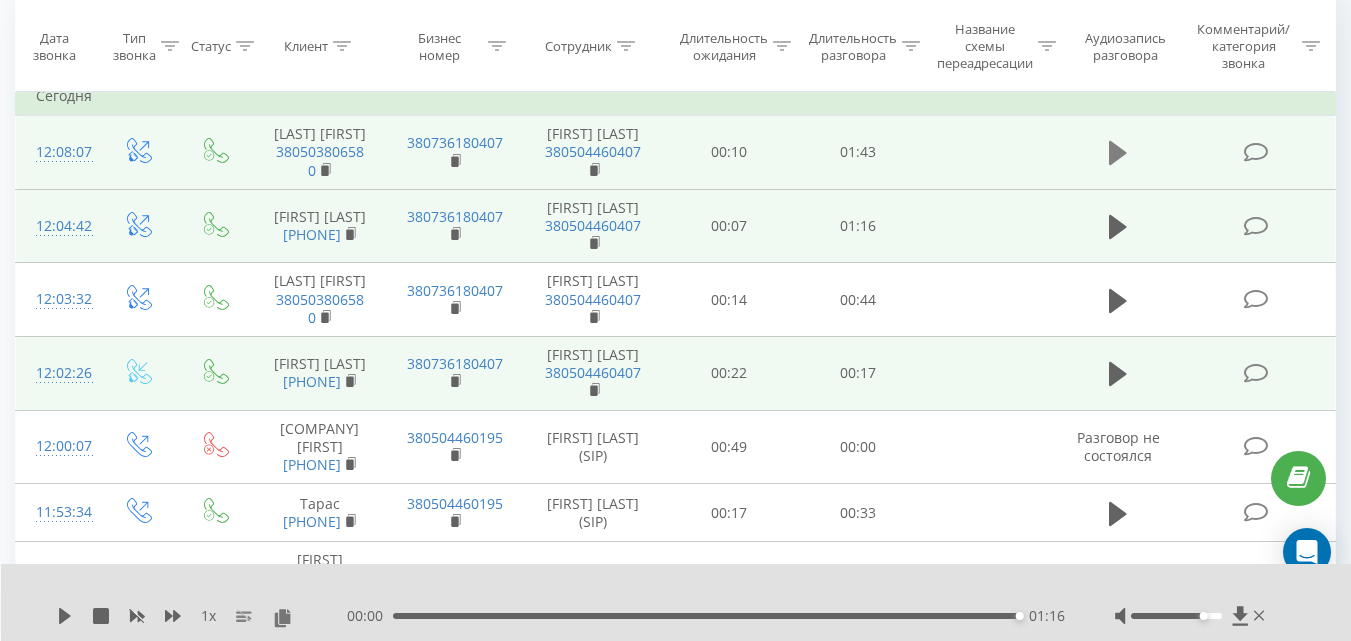 click 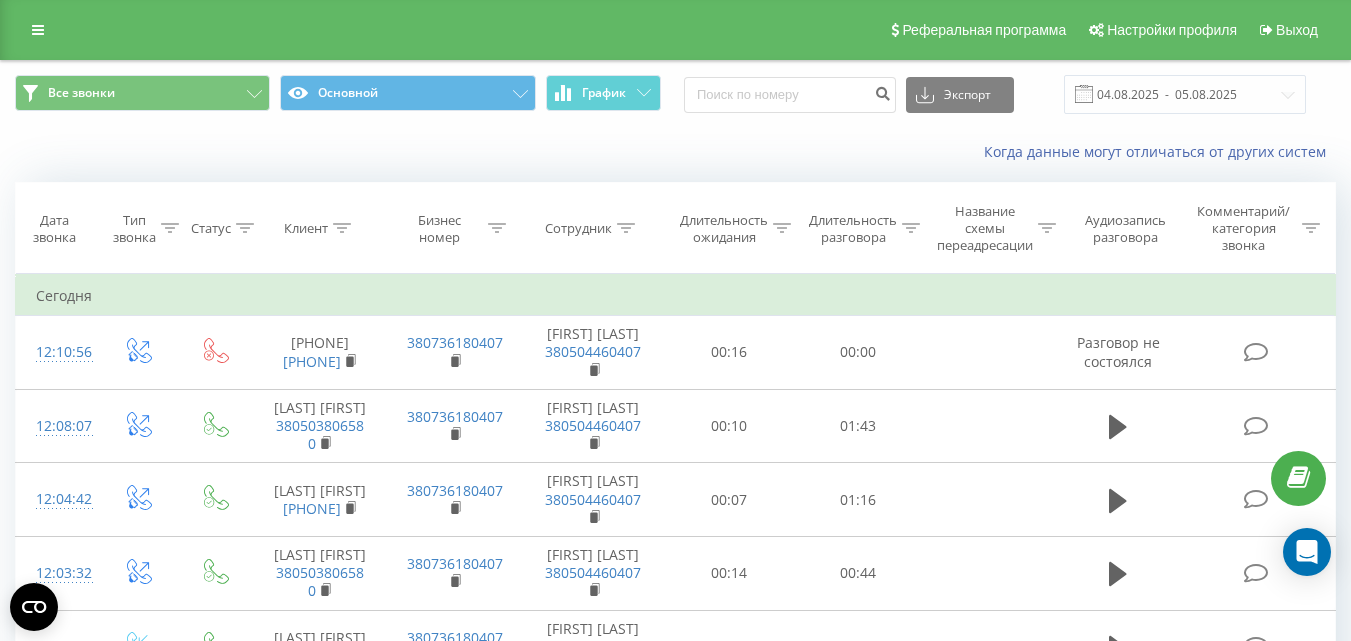 scroll, scrollTop: 200, scrollLeft: 0, axis: vertical 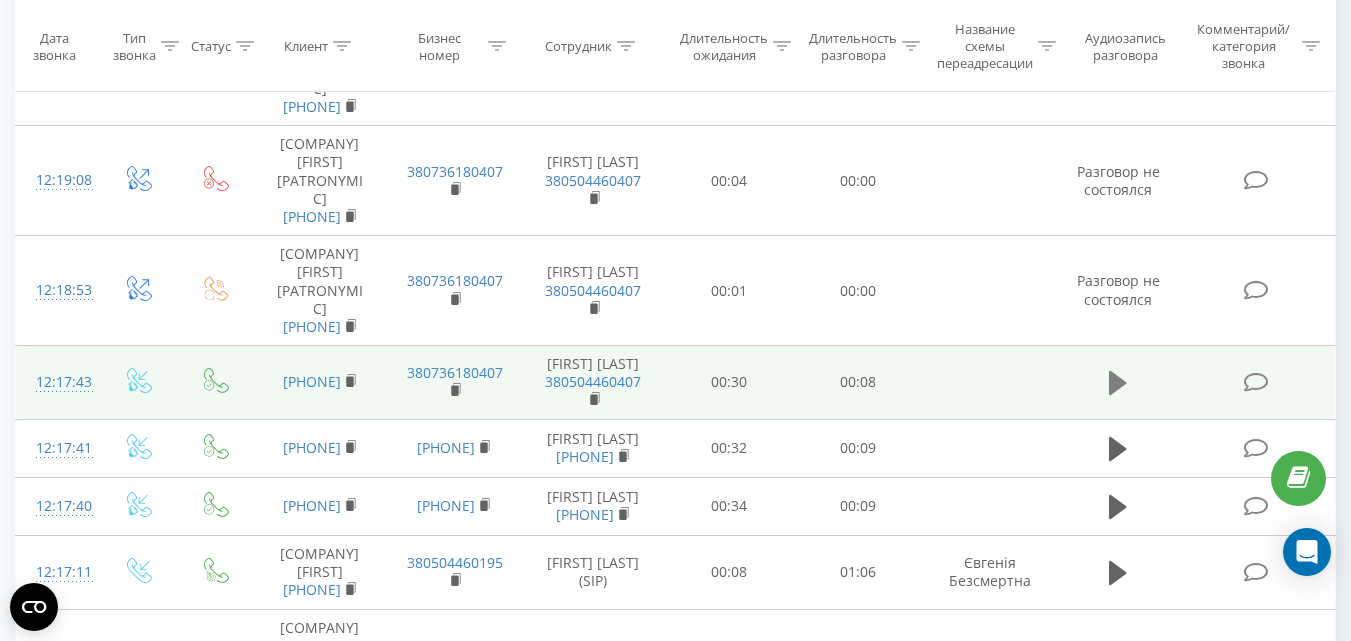 click 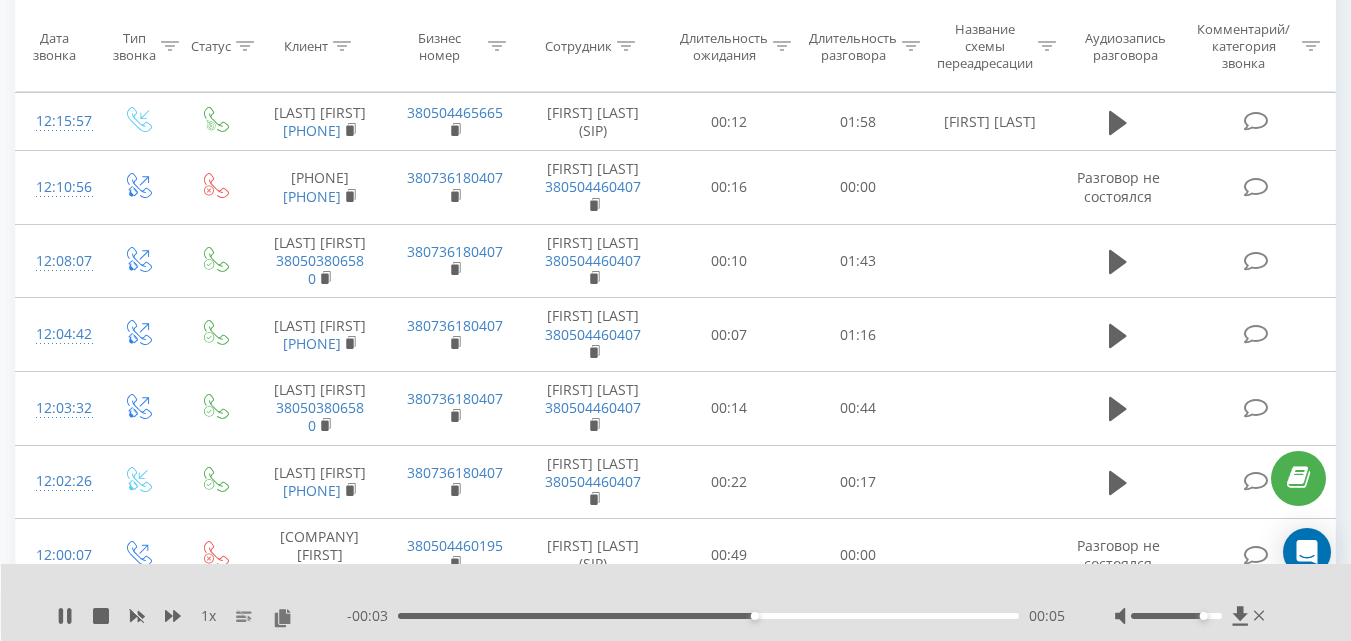 scroll, scrollTop: 1100, scrollLeft: 0, axis: vertical 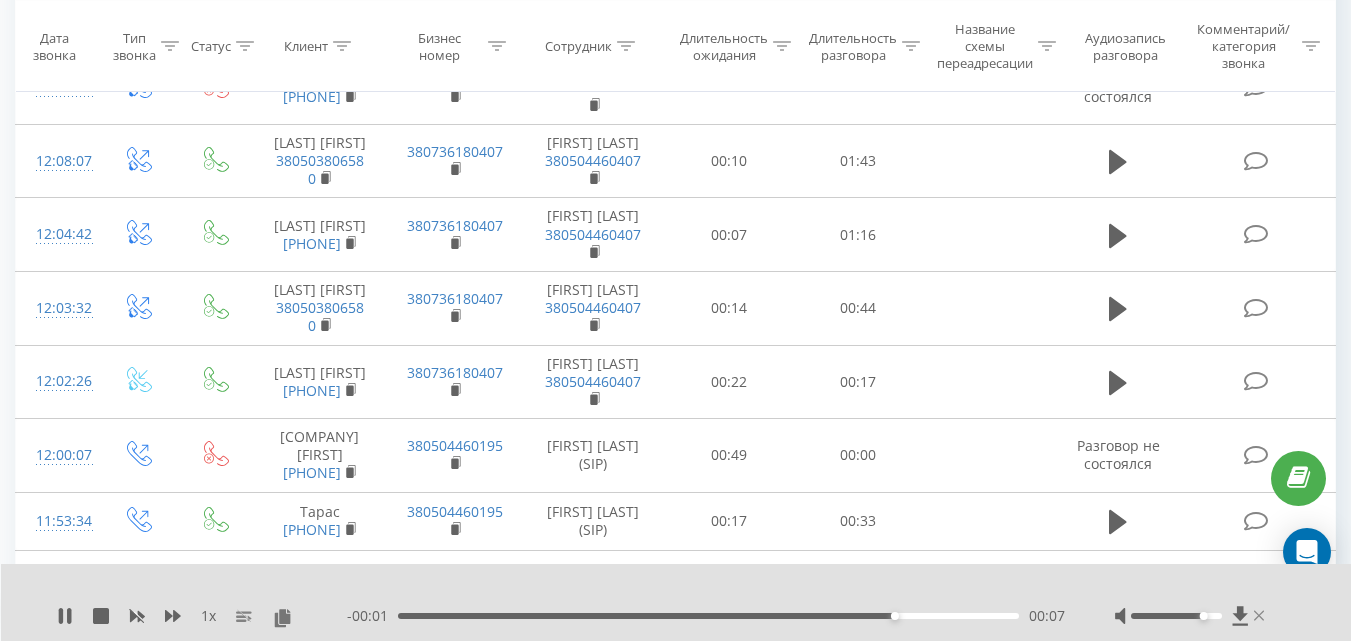click 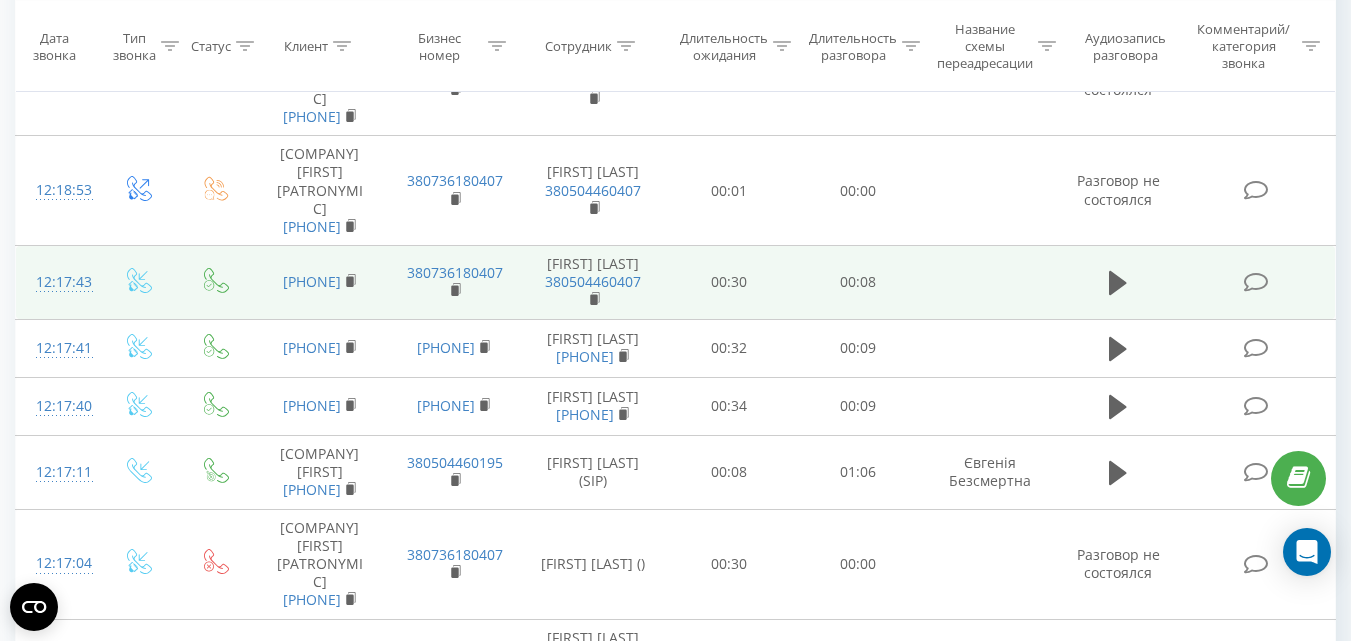 scroll, scrollTop: 100, scrollLeft: 0, axis: vertical 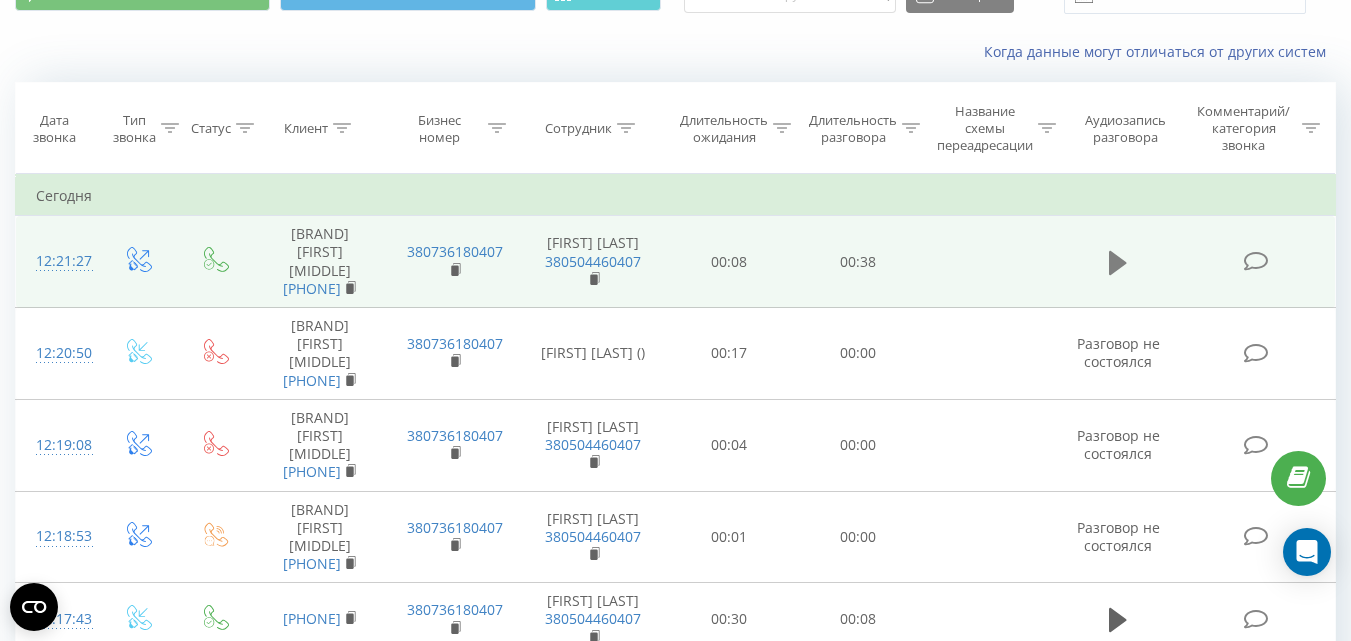click 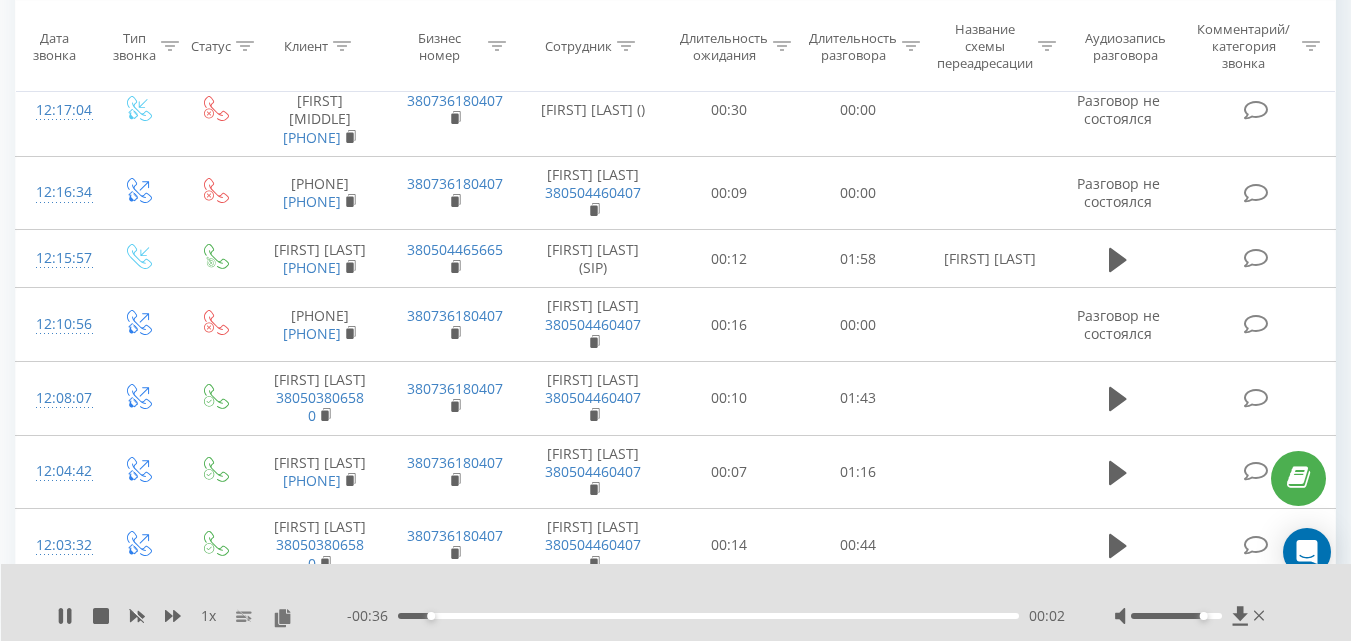 scroll, scrollTop: 1000, scrollLeft: 0, axis: vertical 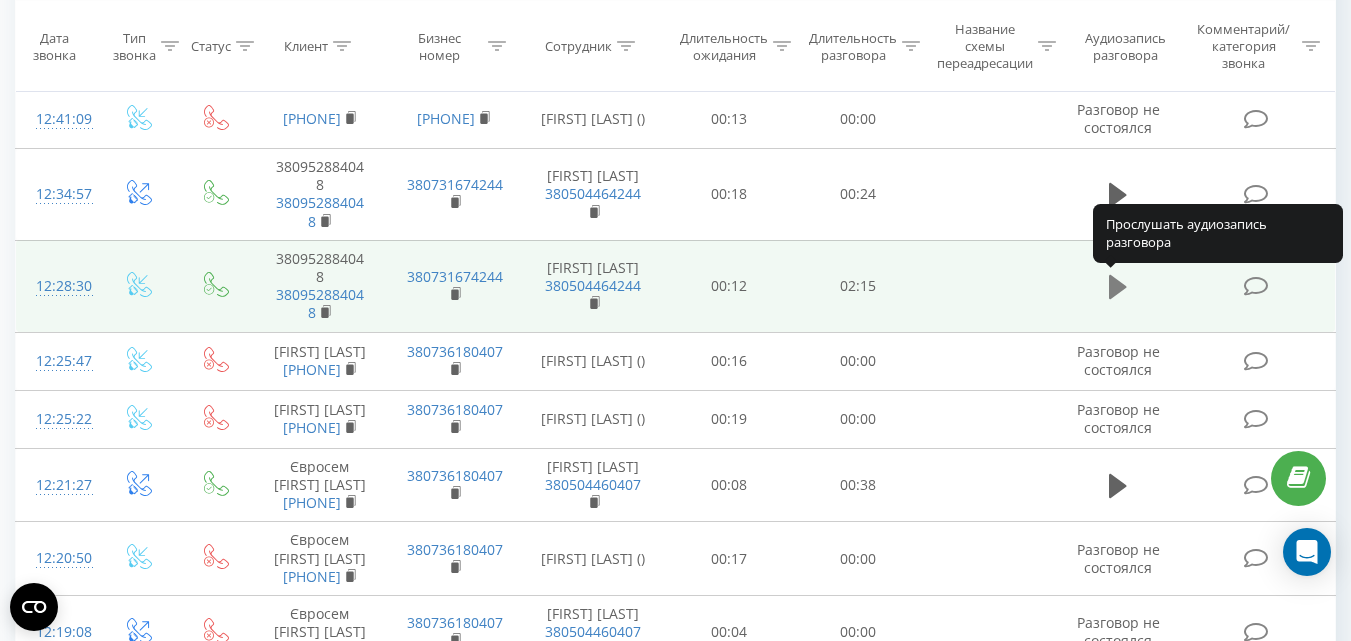 click 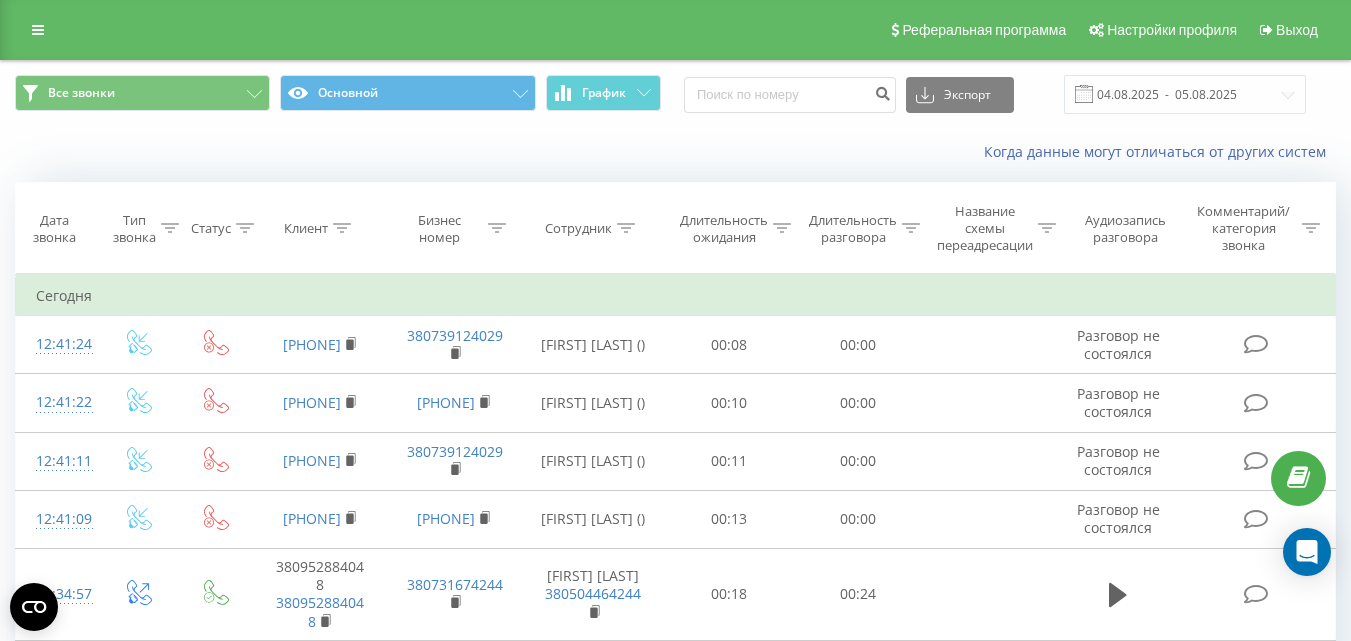 scroll, scrollTop: 400, scrollLeft: 0, axis: vertical 